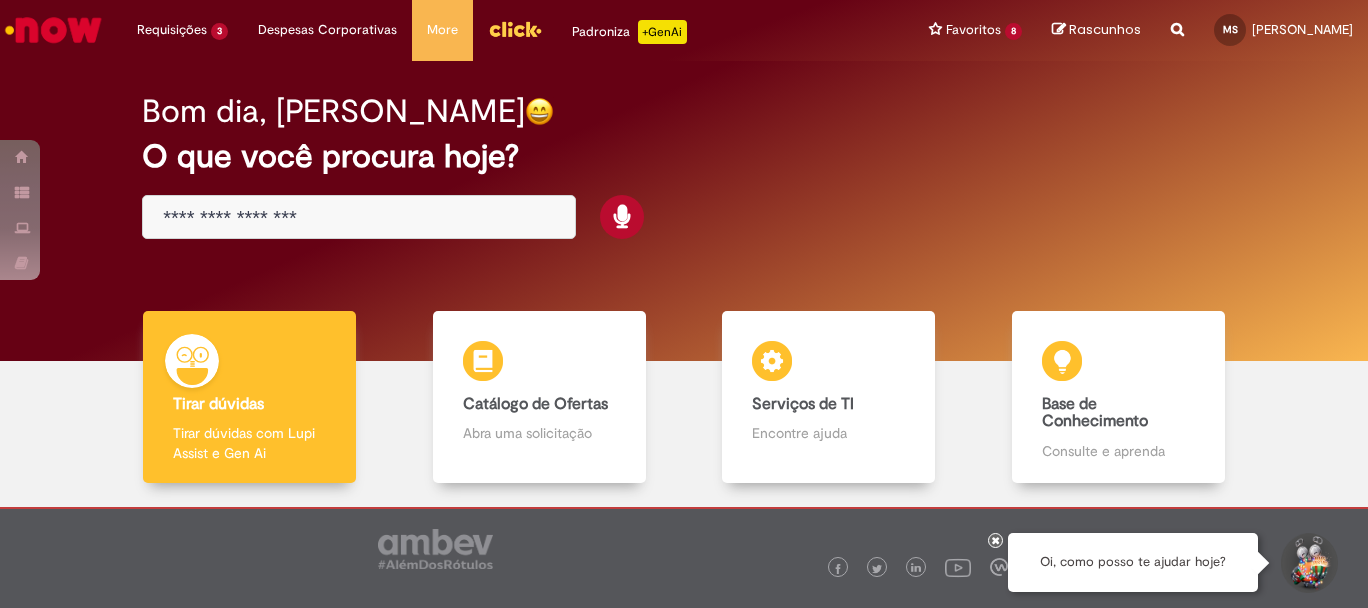 scroll, scrollTop: 0, scrollLeft: 0, axis: both 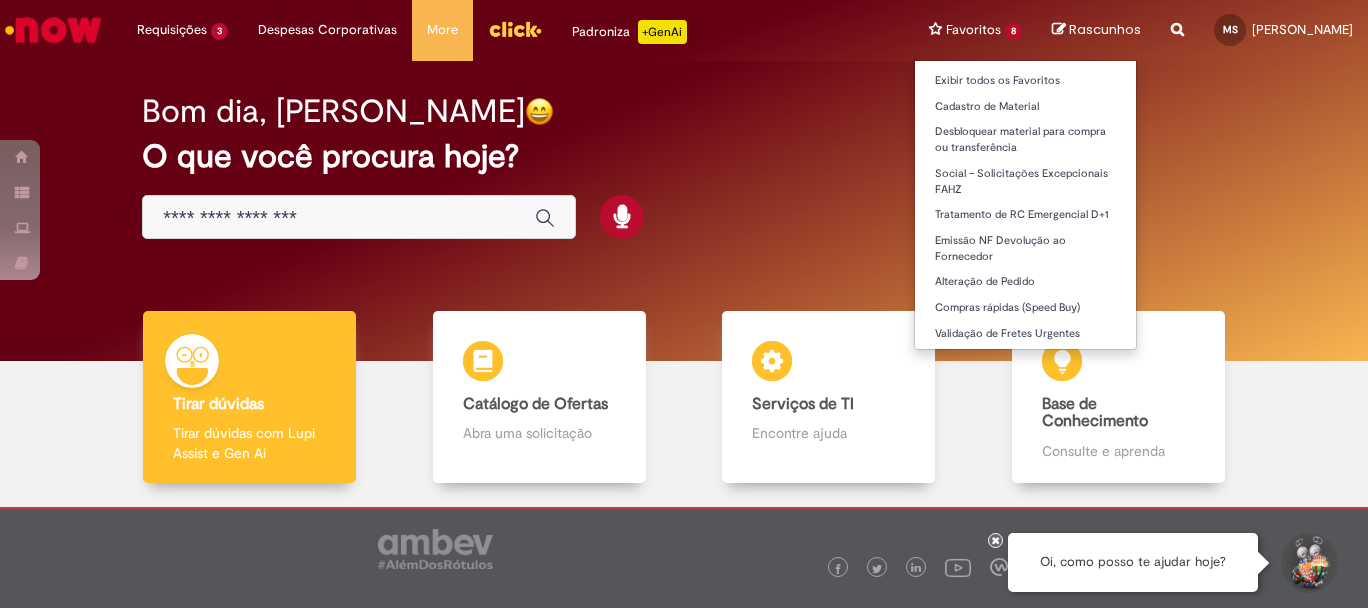 click on "Favoritos   8
Exibir todos os Favoritos
Cadastro de Material
Desbloquear material para compra ou transferência
Social – Solicitações Excepcionais FAHZ
Tratamento de RC Emergencial D+1
Emissão NF Devolução ao Fornecedor
Alteração de Pedido
Compras rápidas (Speed Buy)
Validação de Fretes Urgentes" at bounding box center (975, 30) 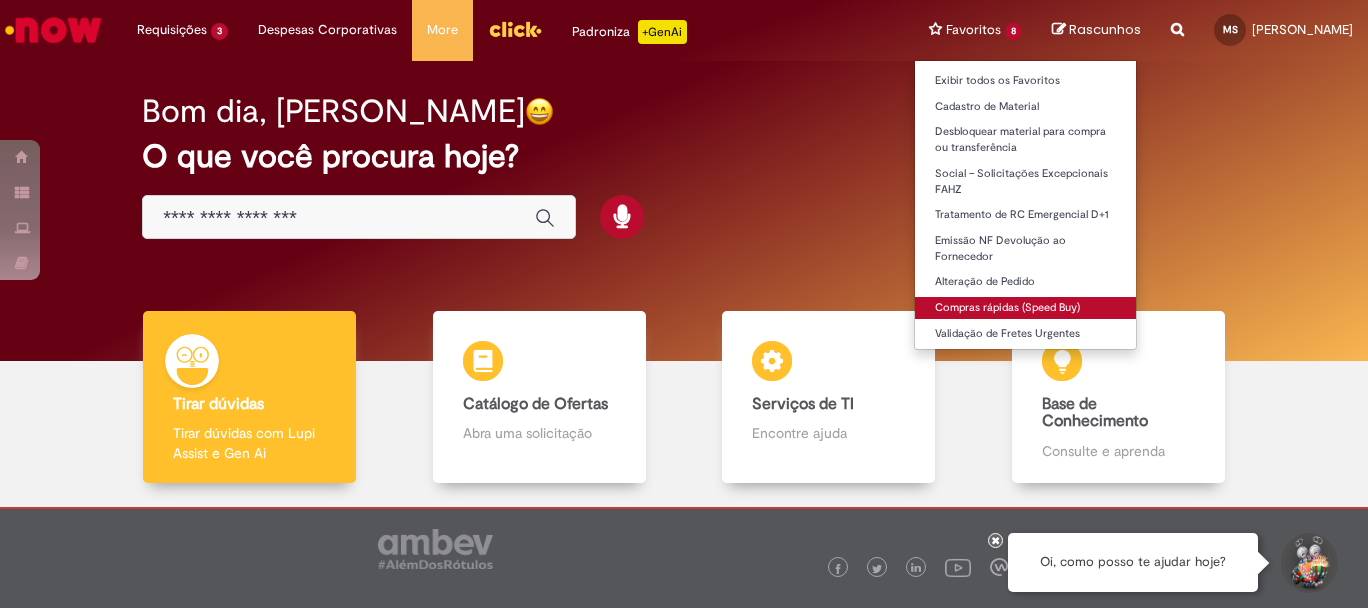 click on "Compras rápidas (Speed Buy)" at bounding box center [1025, 308] 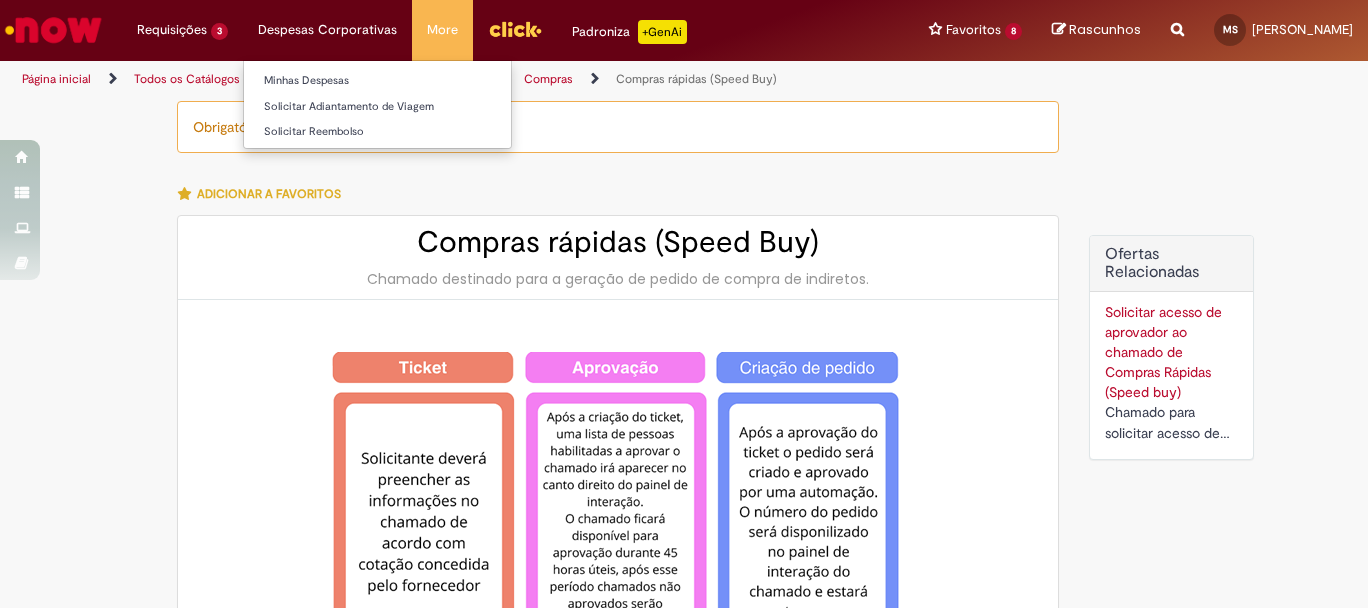 type on "********" 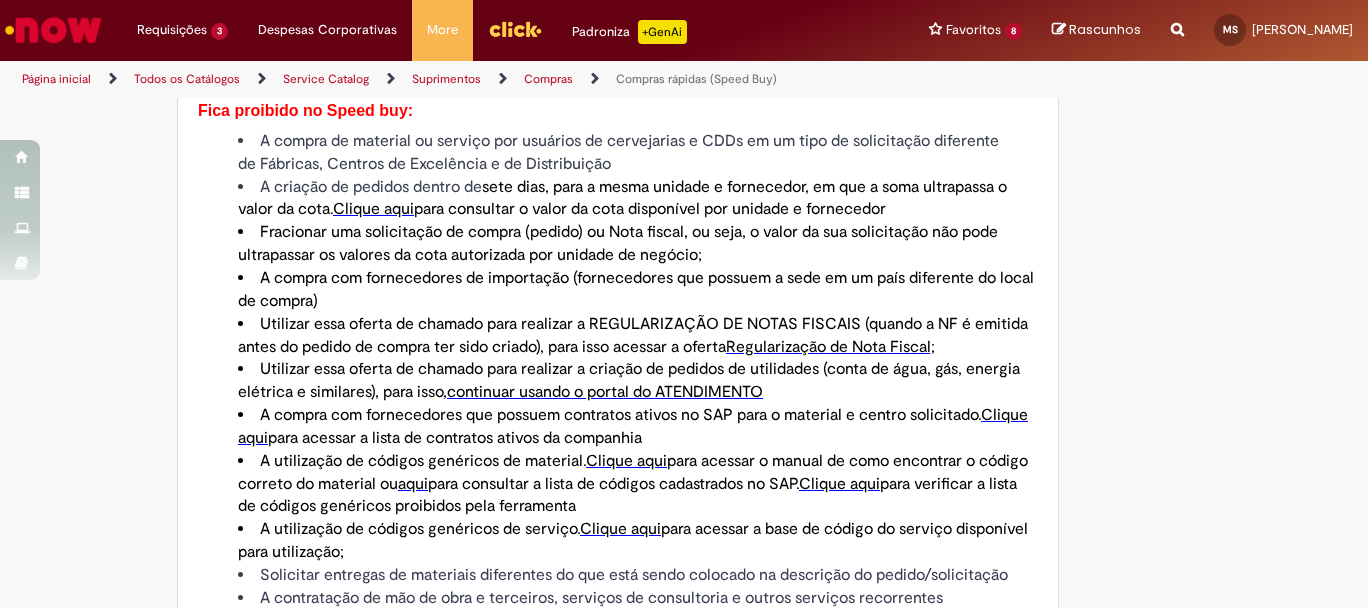 scroll, scrollTop: 1400, scrollLeft: 0, axis: vertical 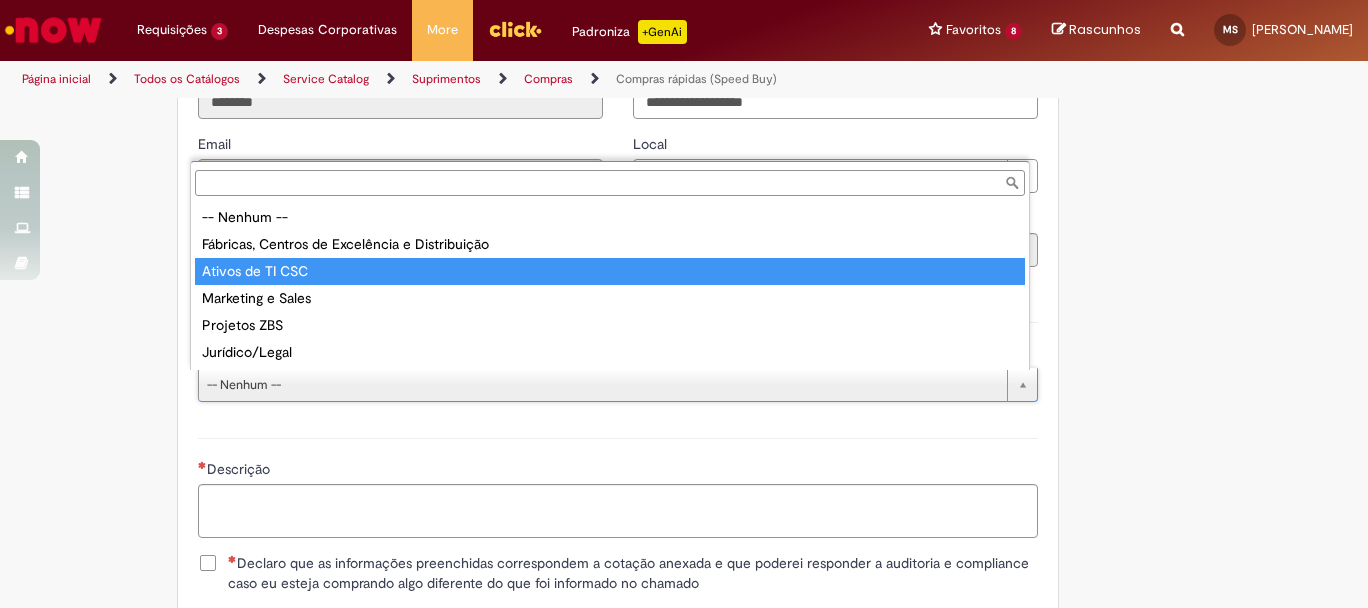 type on "**********" 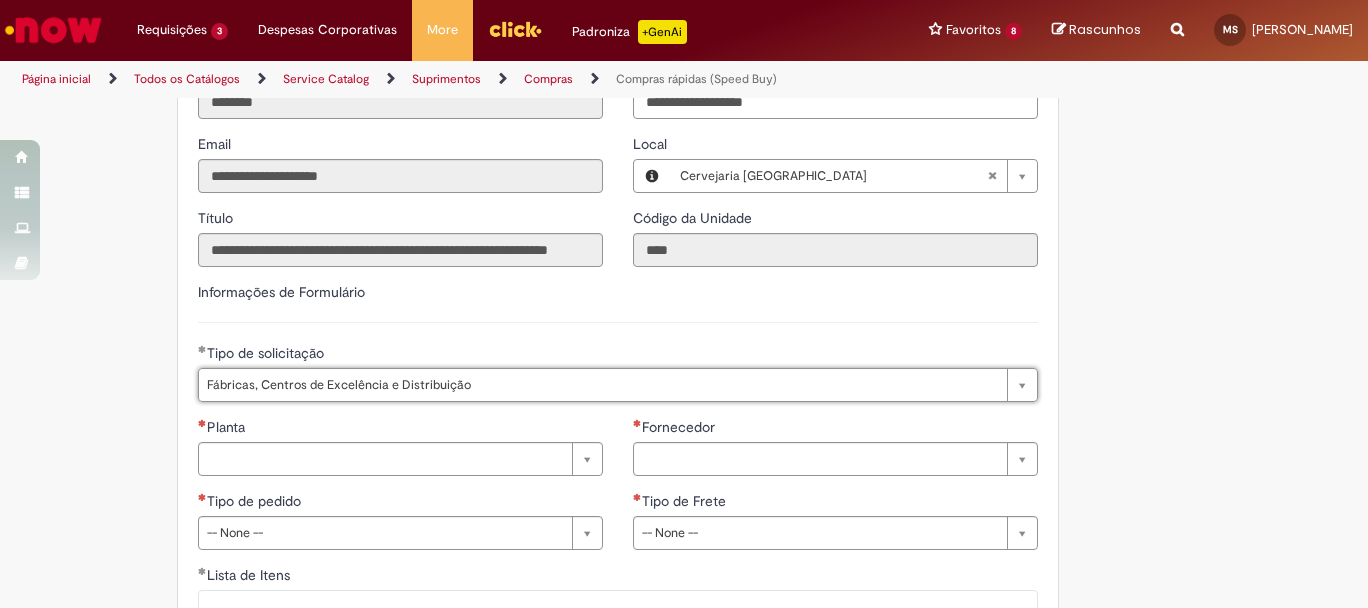 click on "**********" at bounding box center [618, 349] 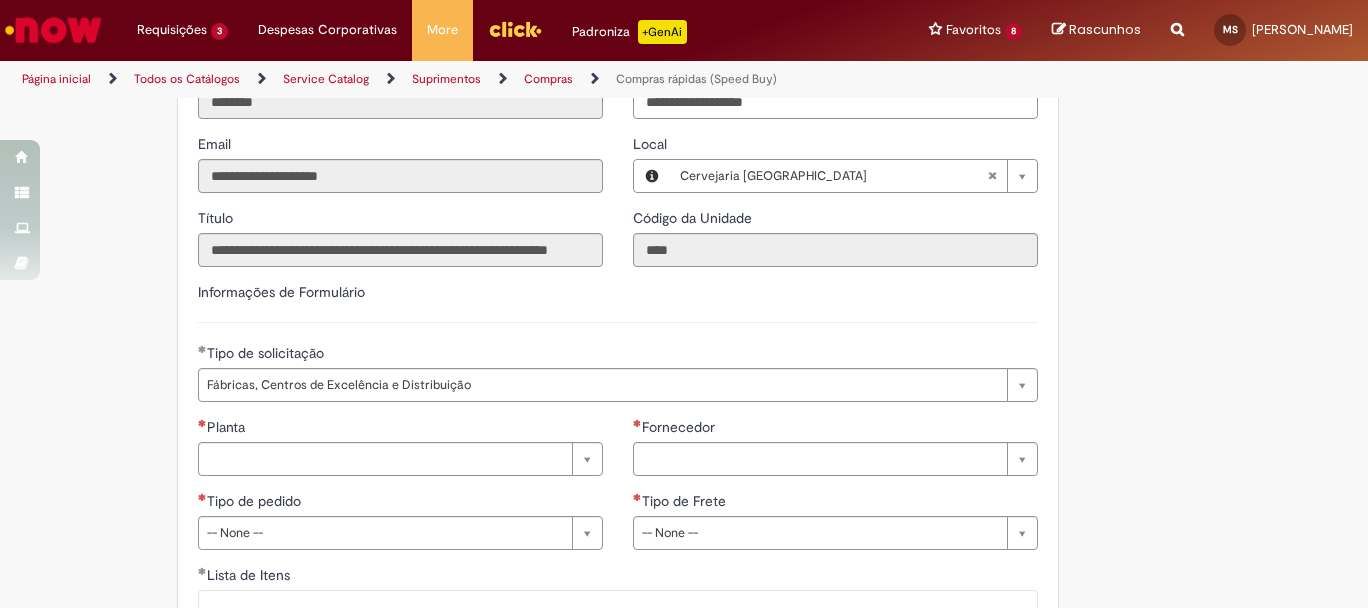 scroll, scrollTop: 2900, scrollLeft: 0, axis: vertical 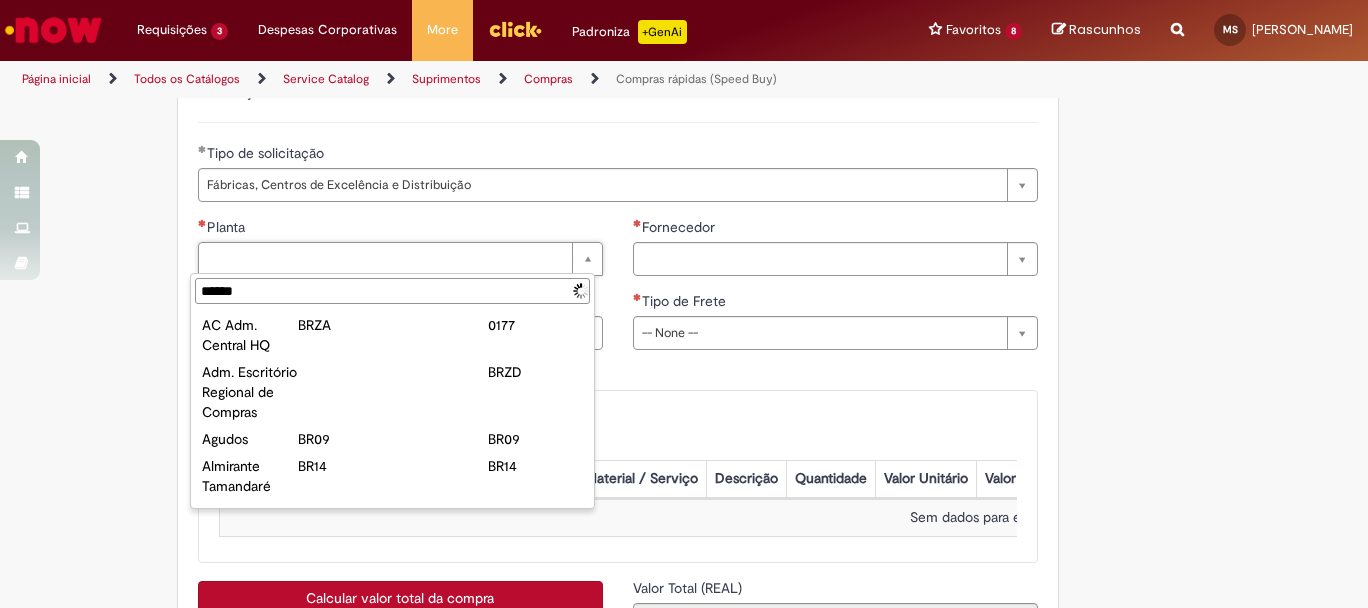 type on "*******" 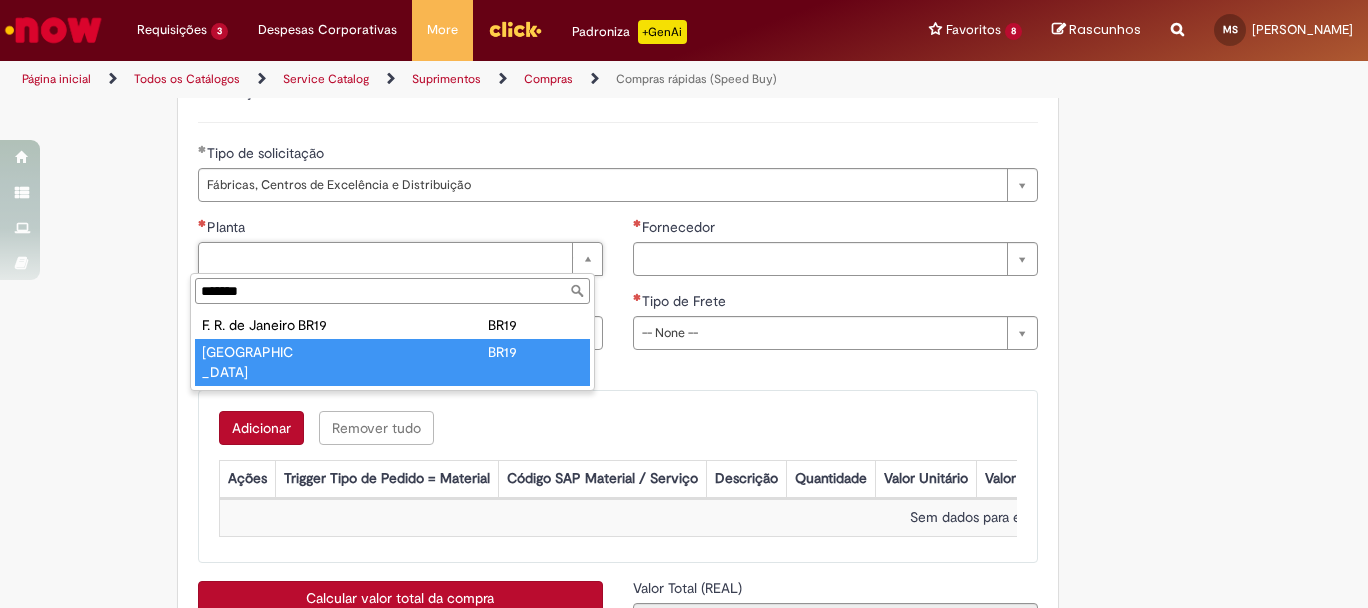 type on "**********" 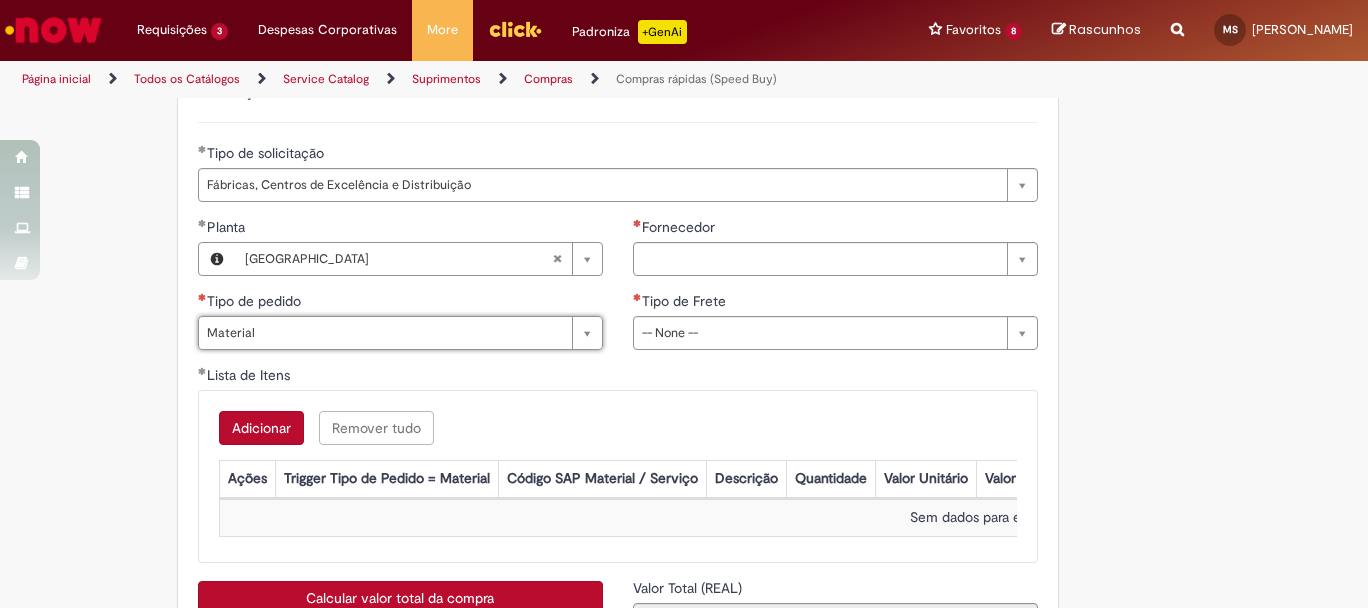 type on "********" 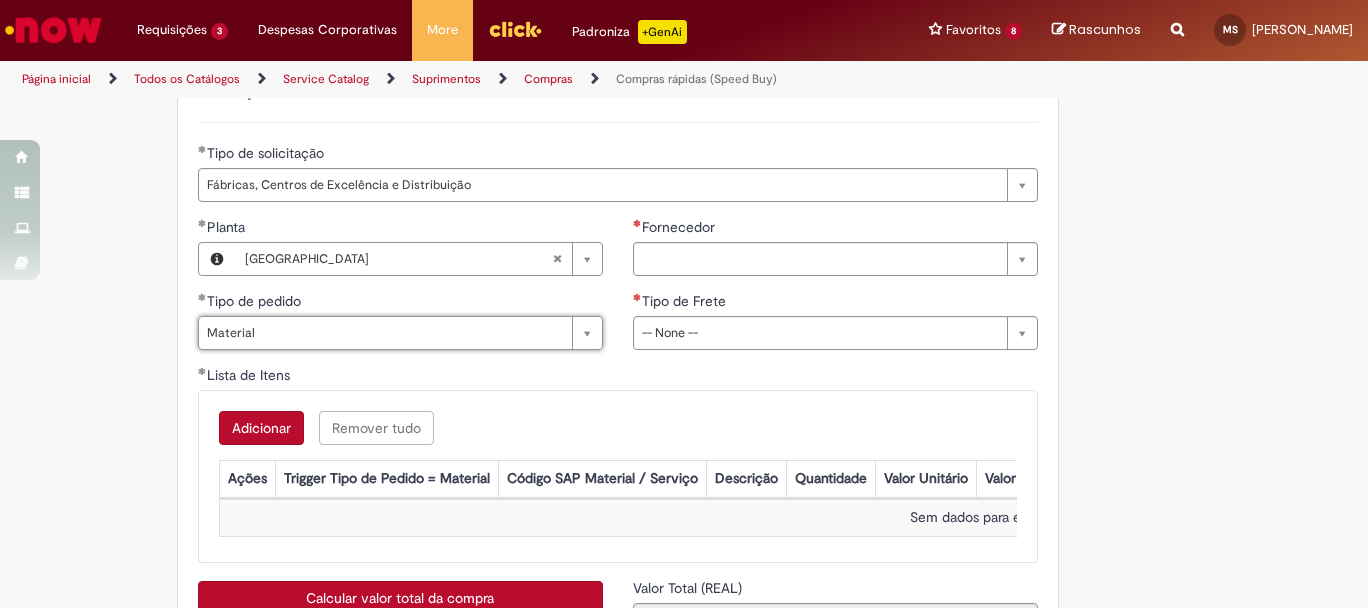 drag, startPoint x: 888, startPoint y: 321, endPoint x: 878, endPoint y: 326, distance: 11.18034 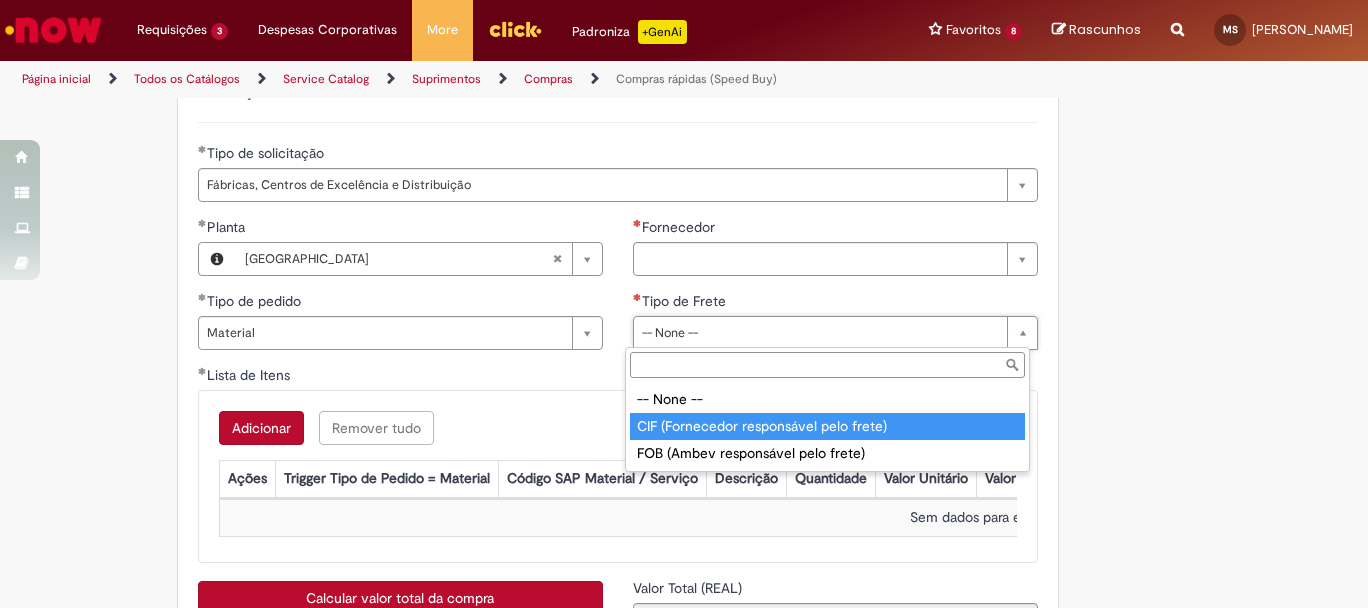 type on "**********" 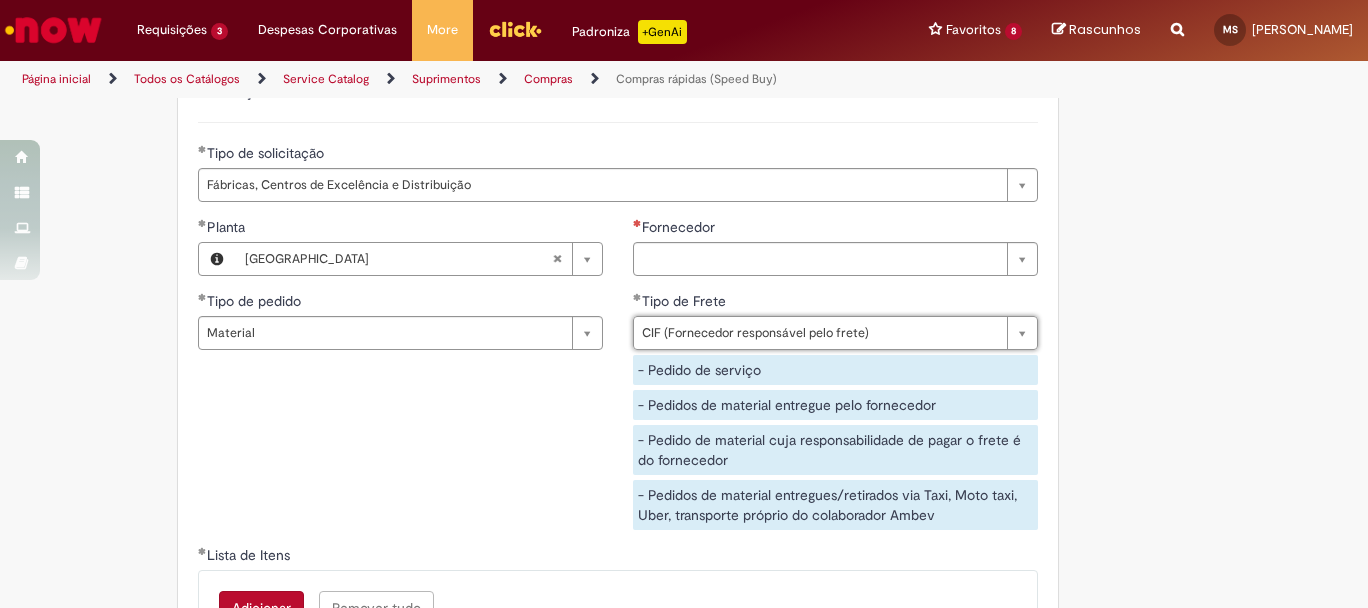 click on "**********" at bounding box center (618, 381) 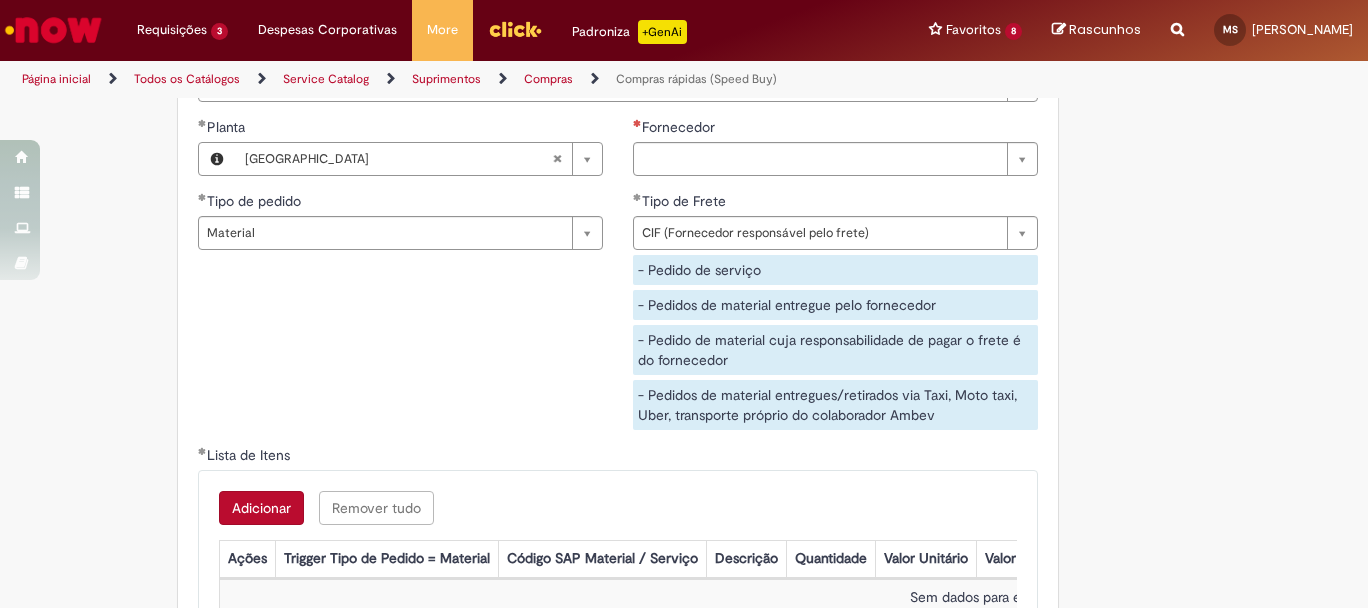 scroll, scrollTop: 3100, scrollLeft: 0, axis: vertical 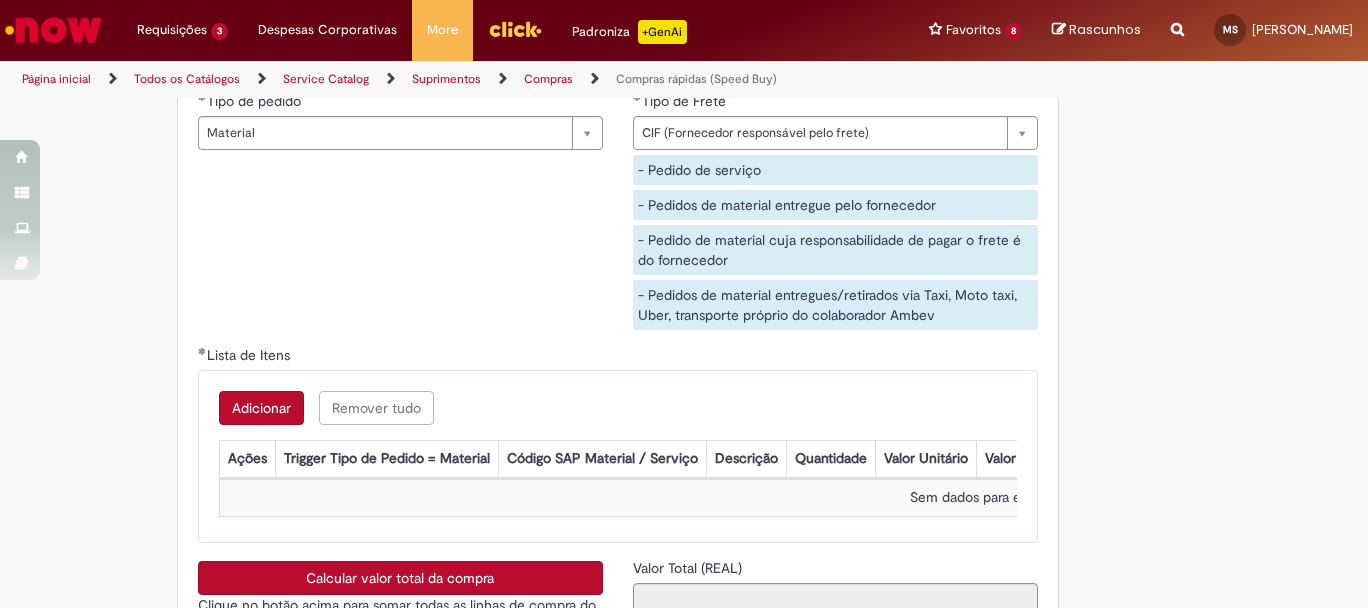 click on "Adicionar" at bounding box center (261, 408) 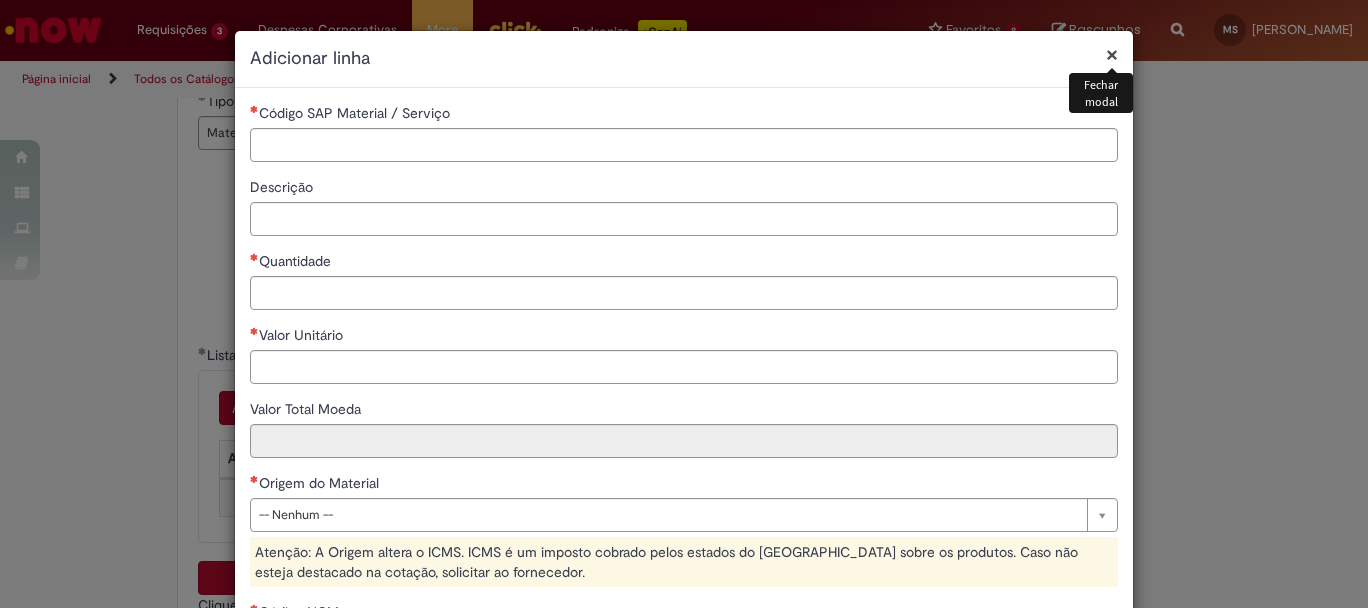 click on "× Fechar modal
Adicionar linha" at bounding box center (684, 59) 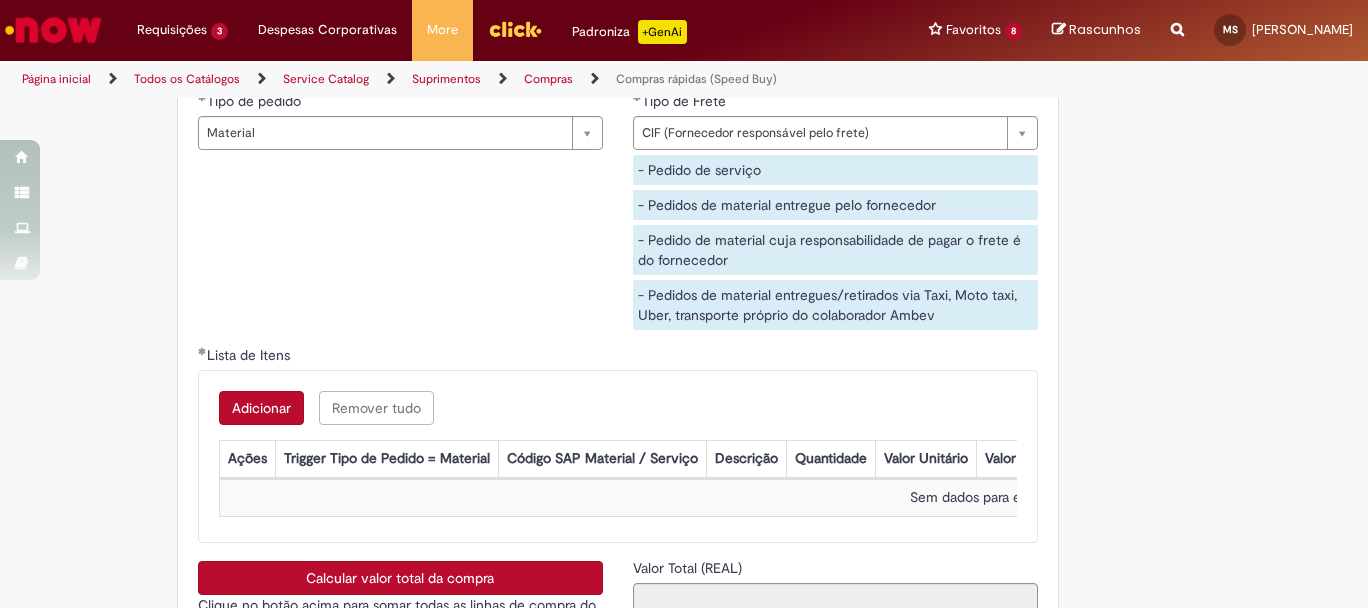 scroll, scrollTop: 2900, scrollLeft: 0, axis: vertical 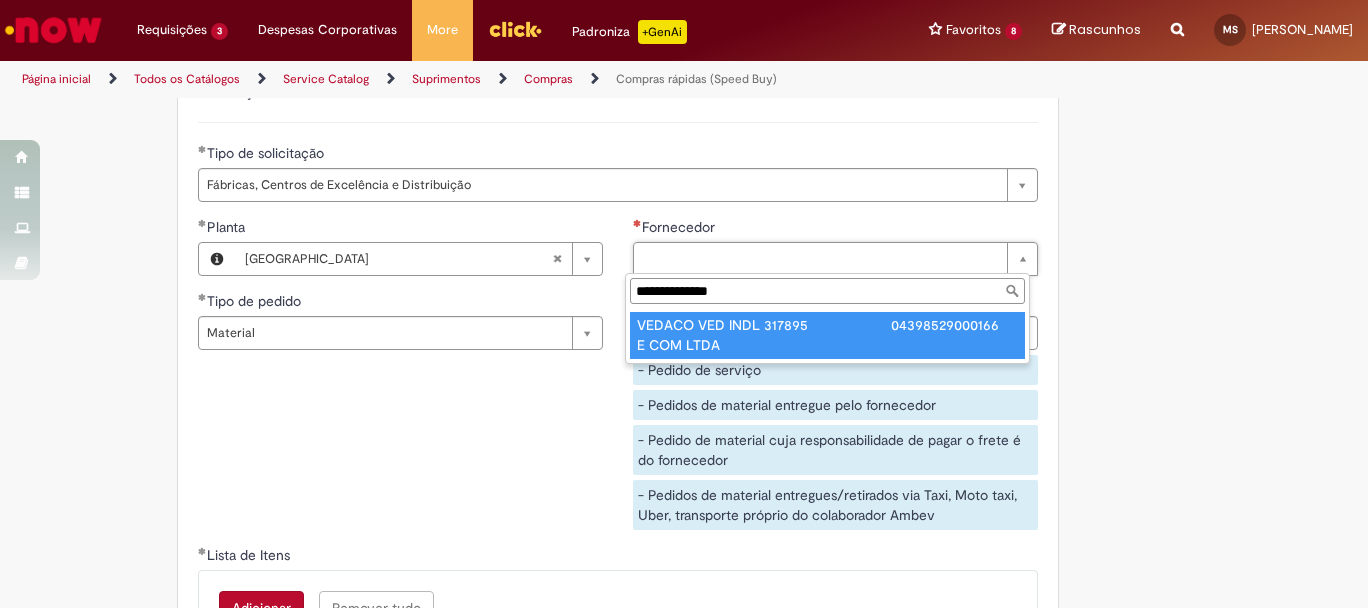 type on "**********" 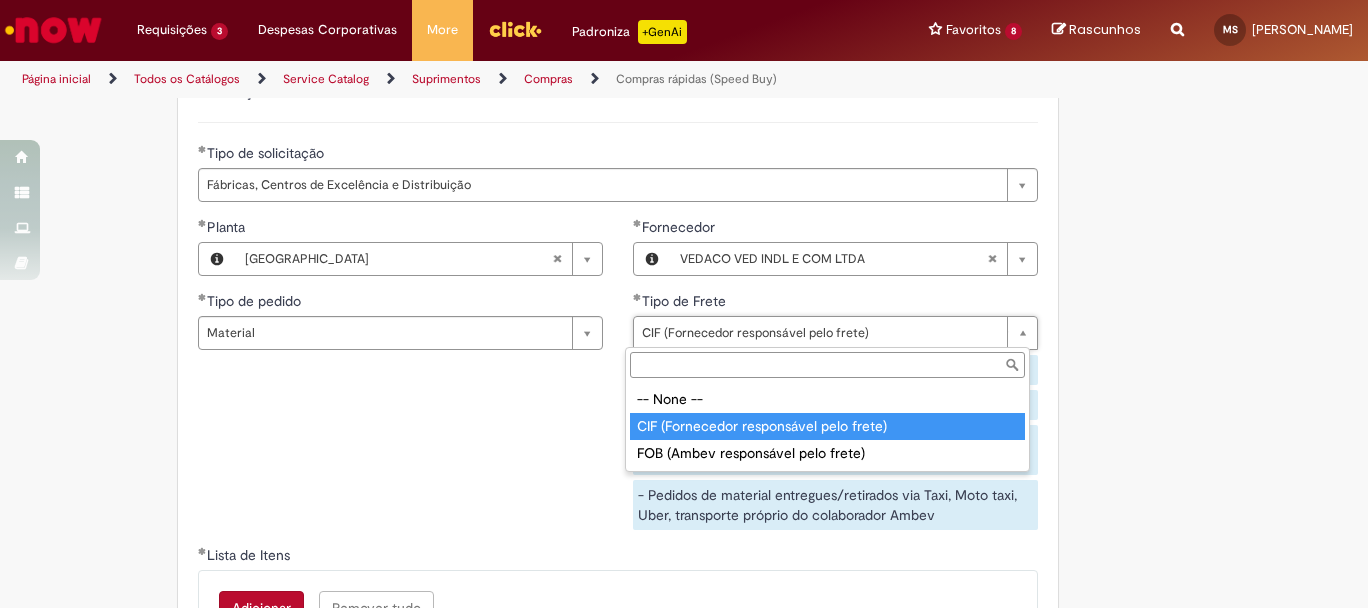 type on "**********" 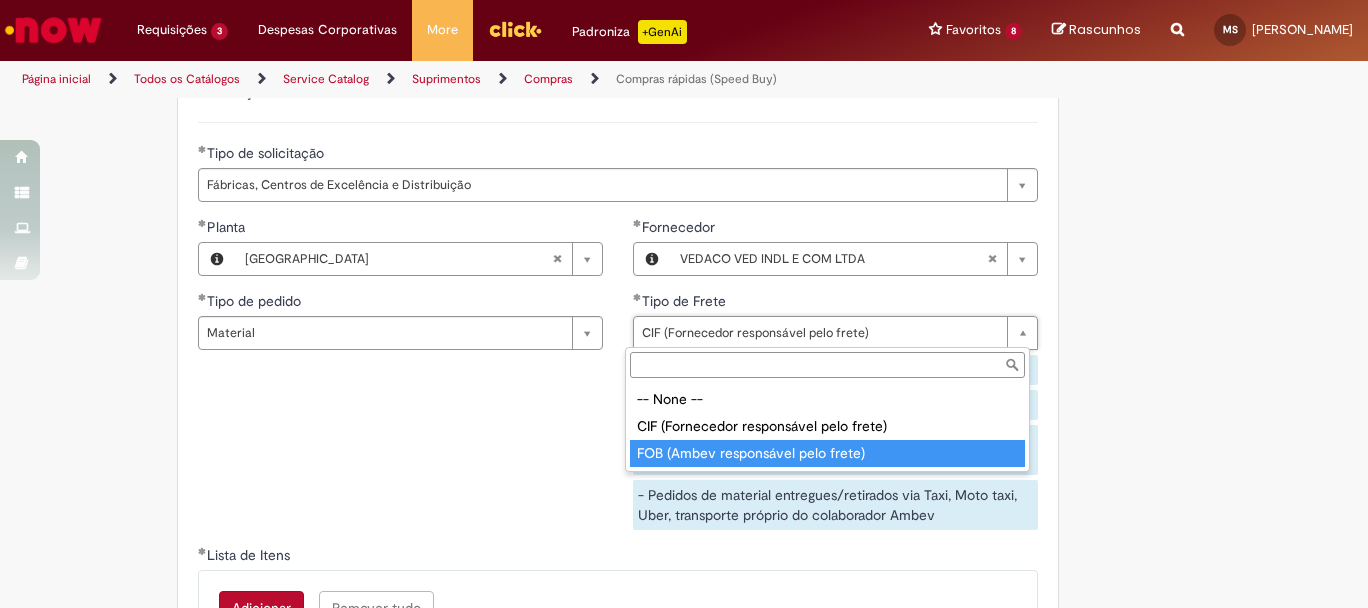 type on "**********" 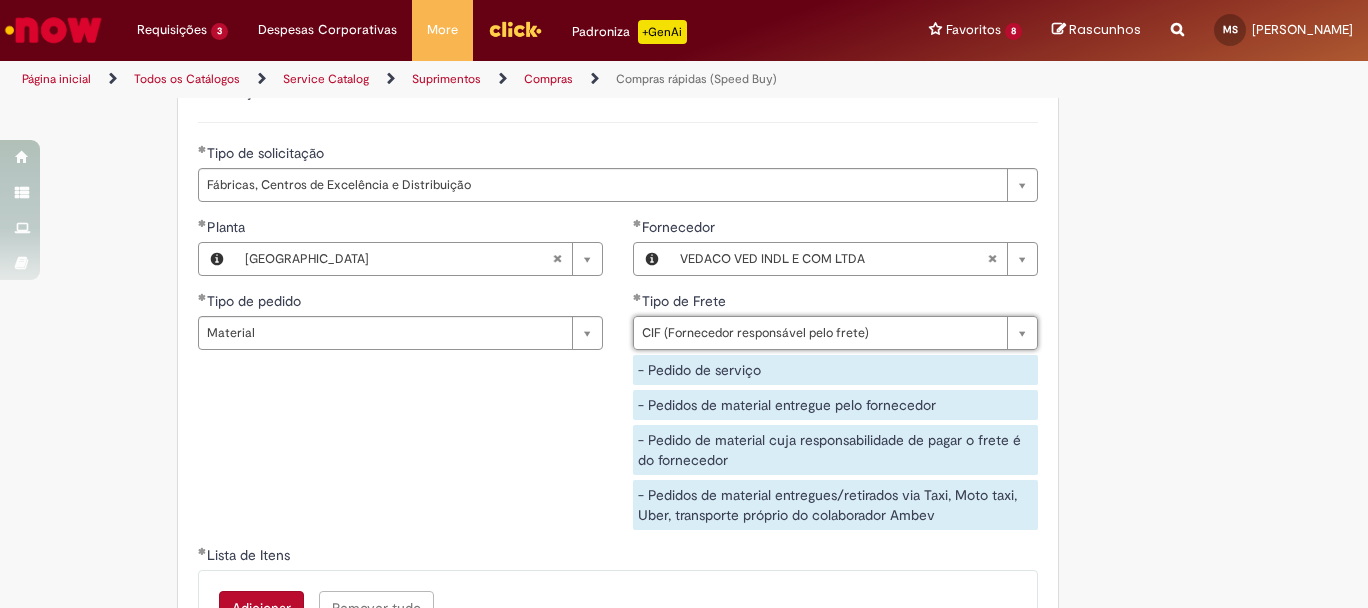 scroll, scrollTop: 0, scrollLeft: 247, axis: horizontal 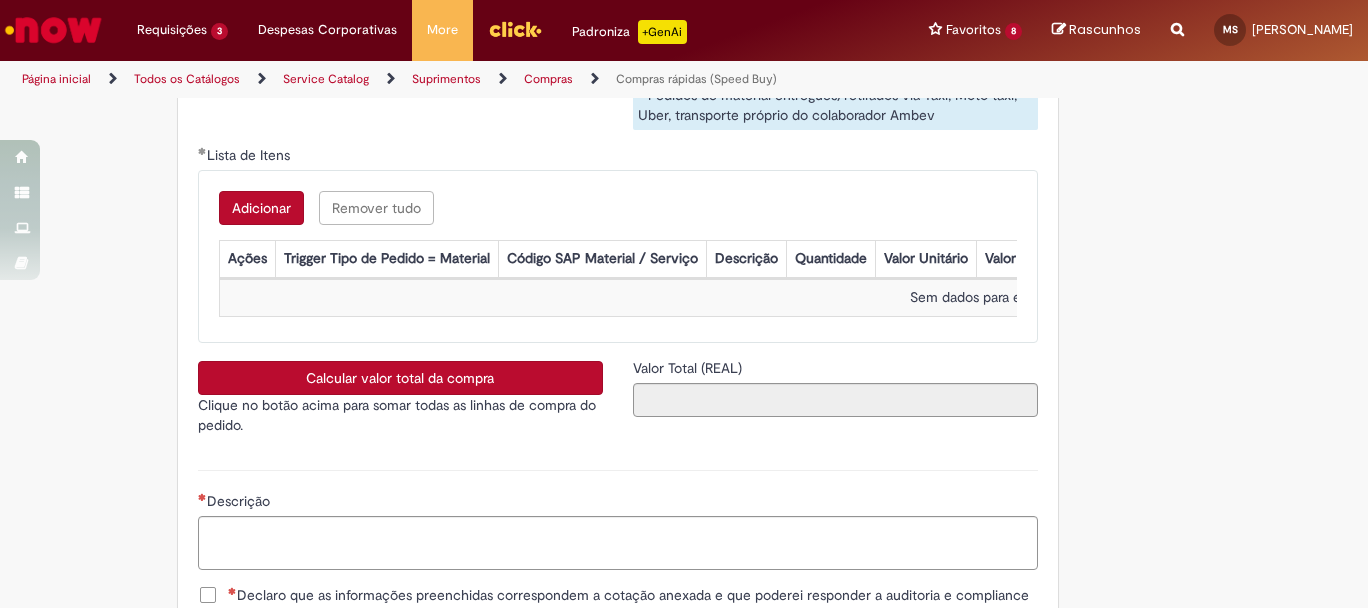 click on "Adicionar" at bounding box center (261, 208) 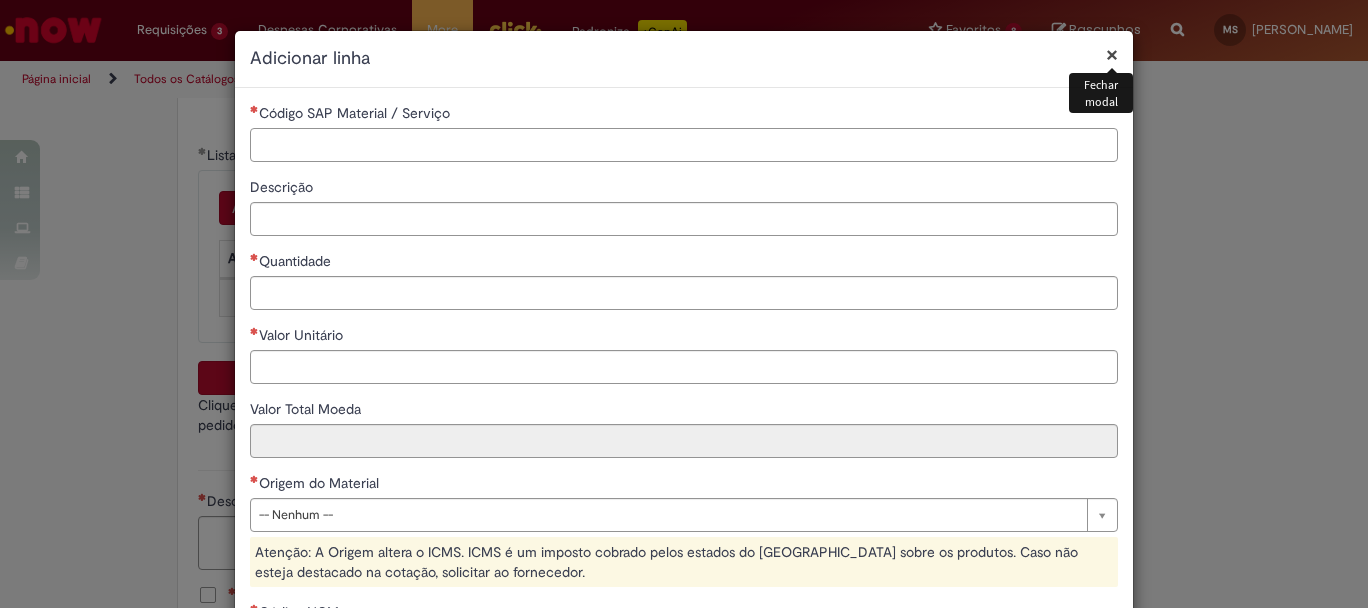 click on "Código SAP Material / Serviço" at bounding box center (684, 145) 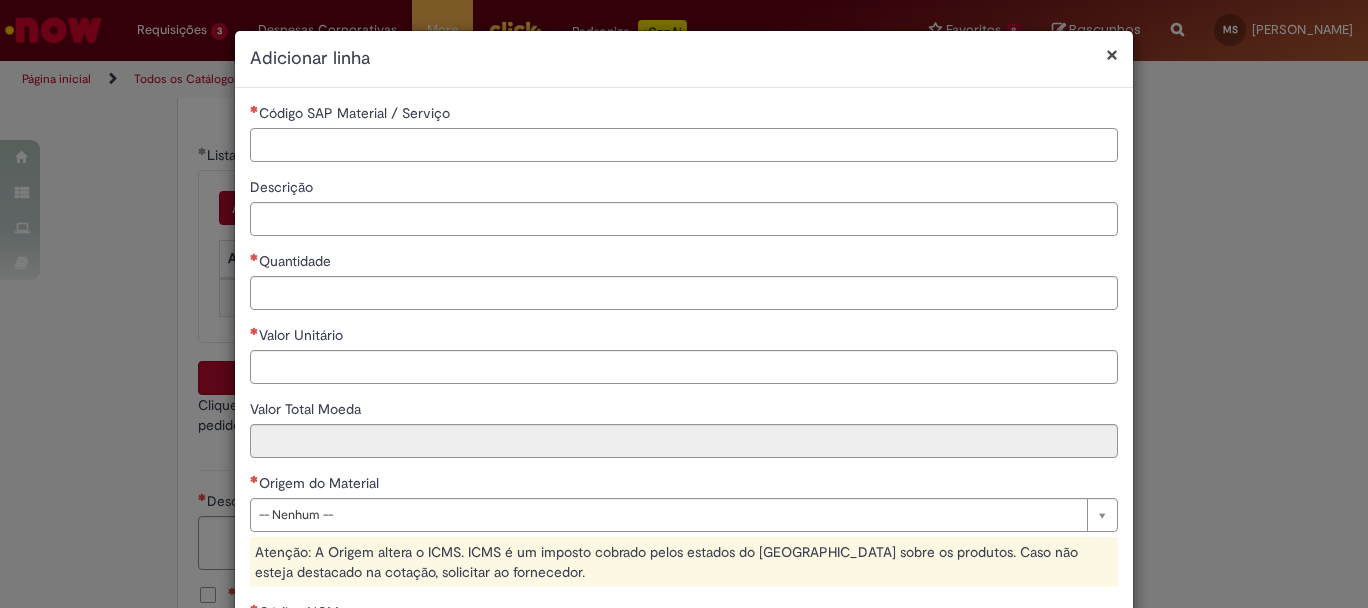 paste on "********" 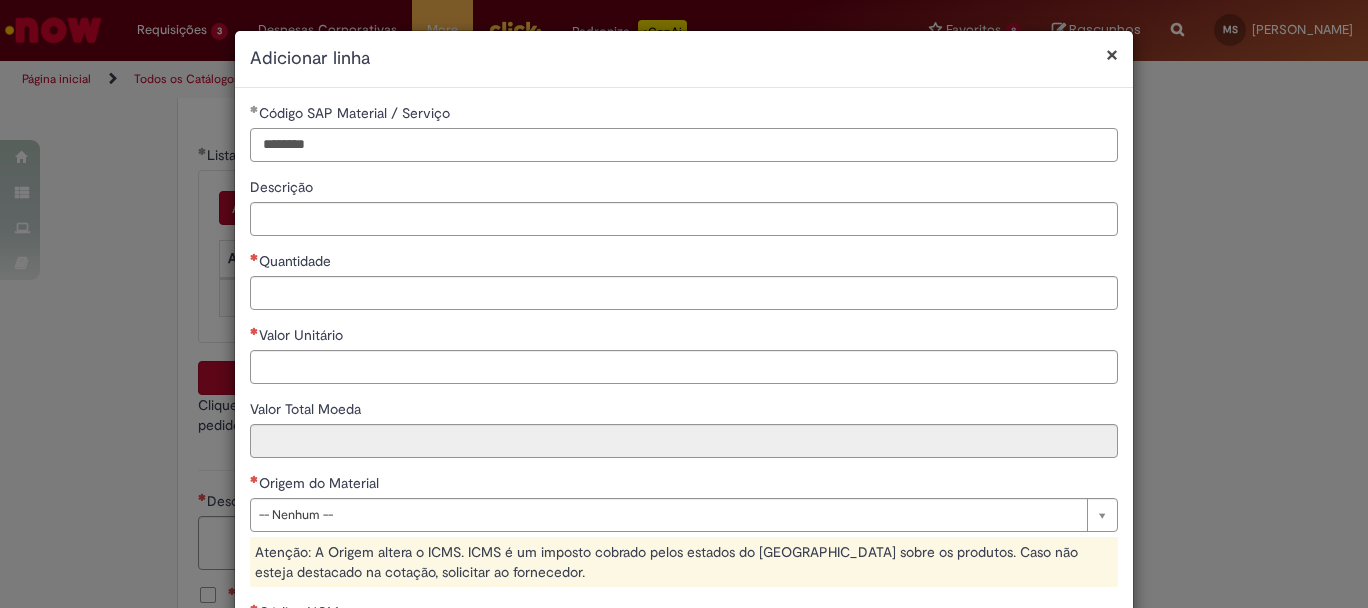 type on "********" 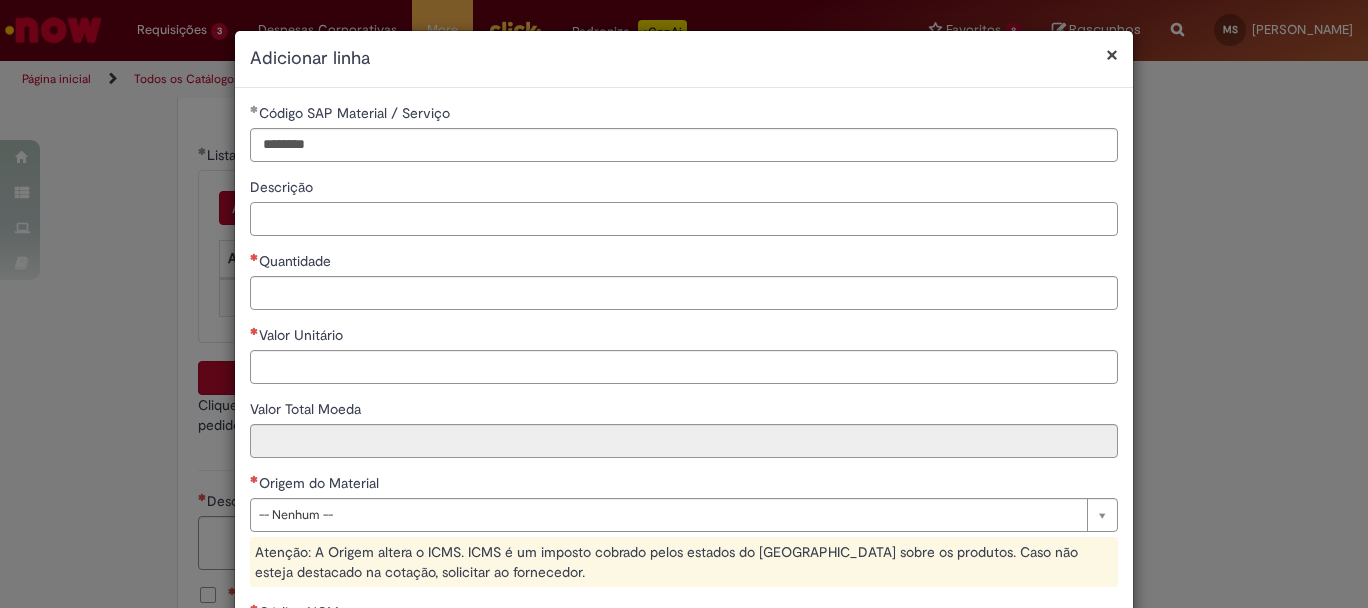click on "Descrição" at bounding box center [684, 219] 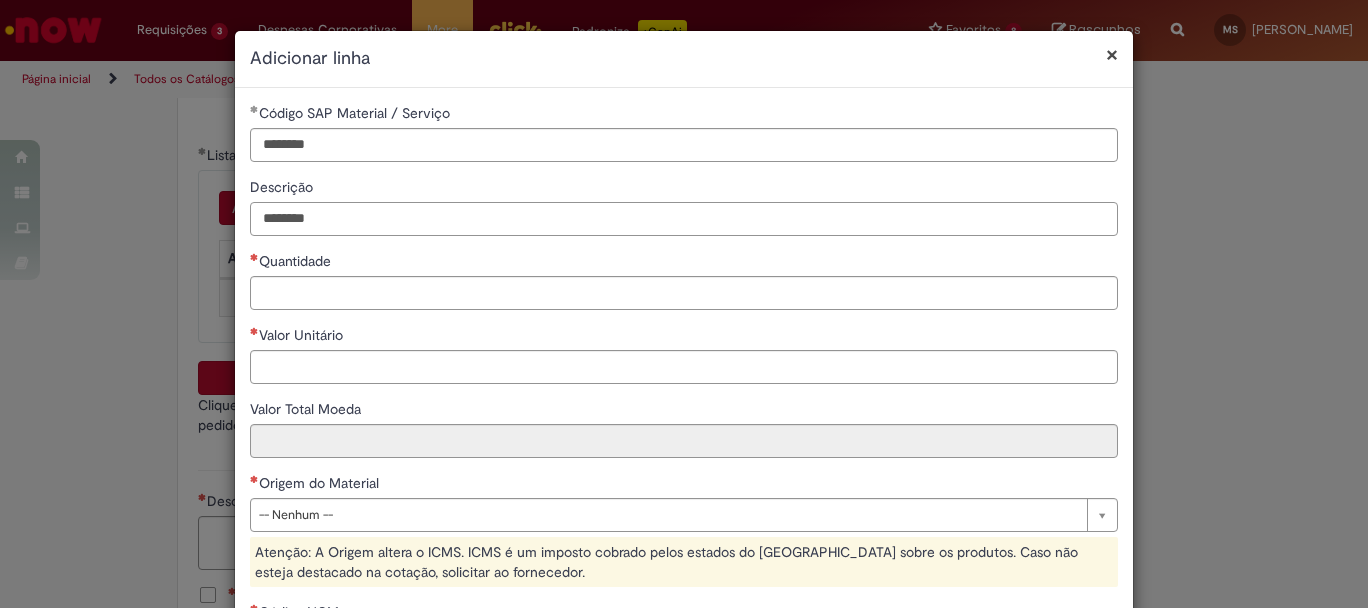 type on "********" 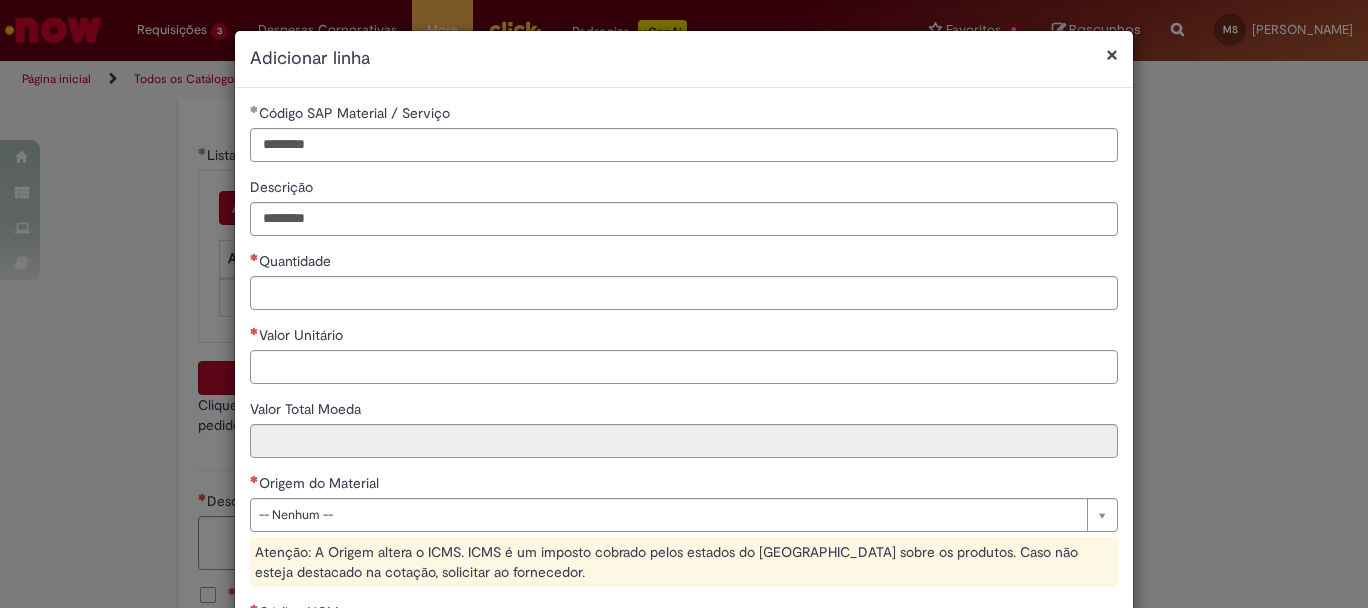 click on "**********" at bounding box center (684, 491) 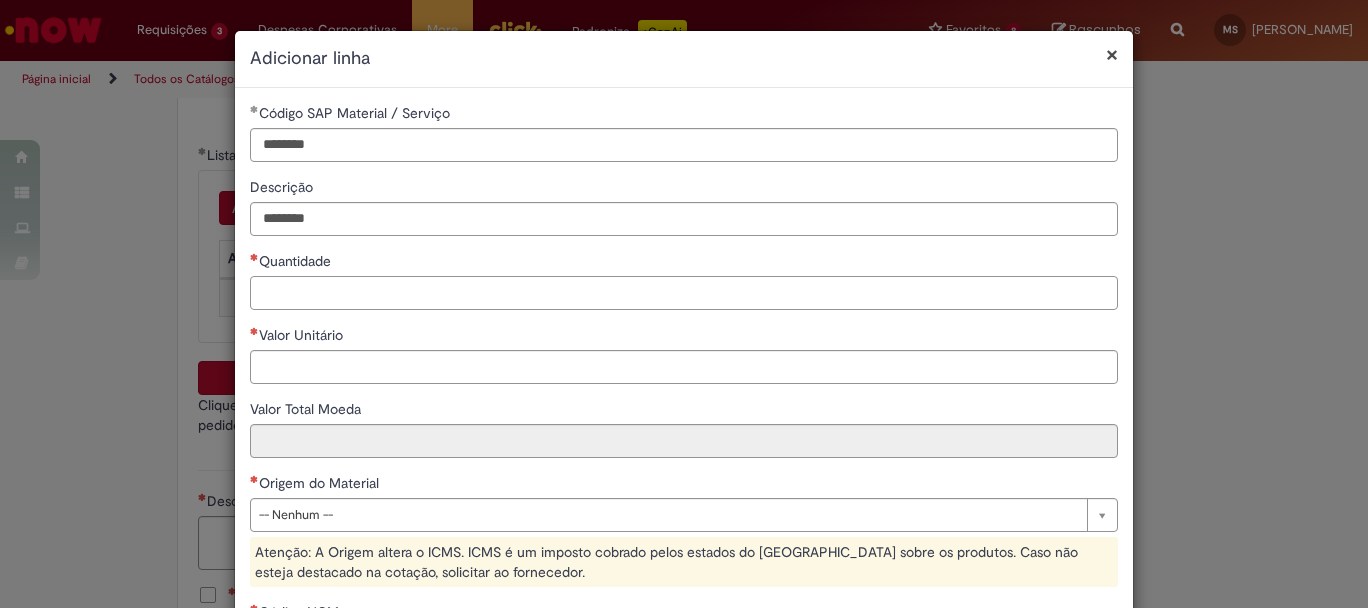 click on "Quantidade" at bounding box center (684, 293) 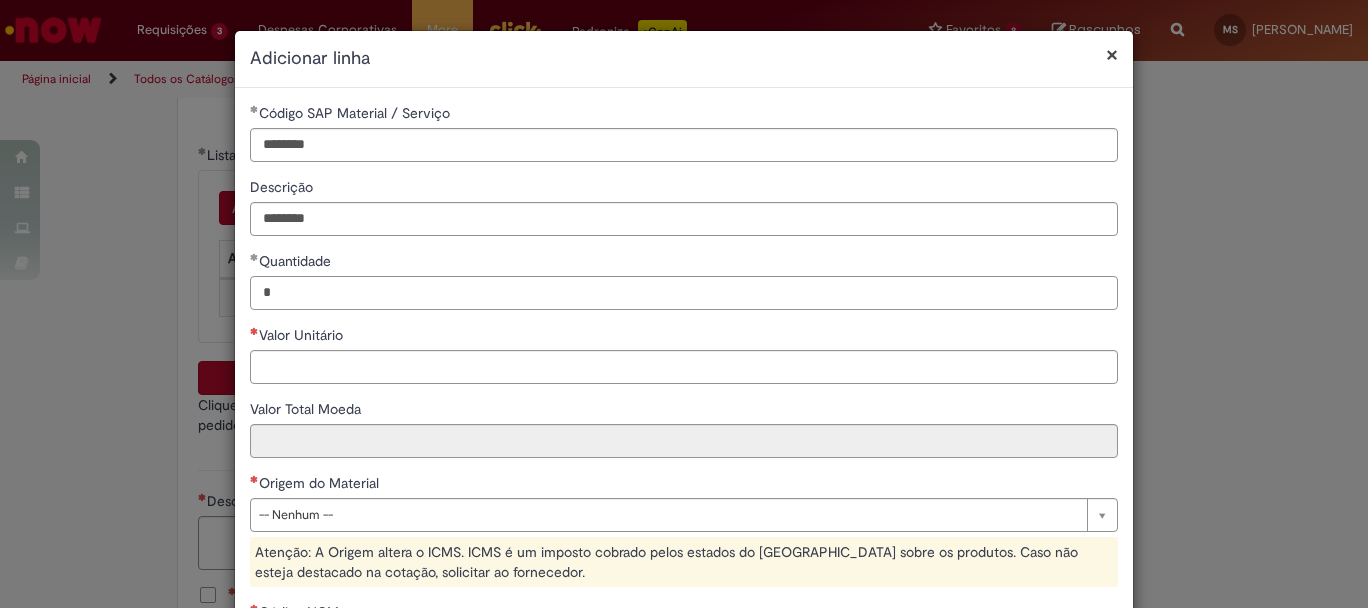 type on "*" 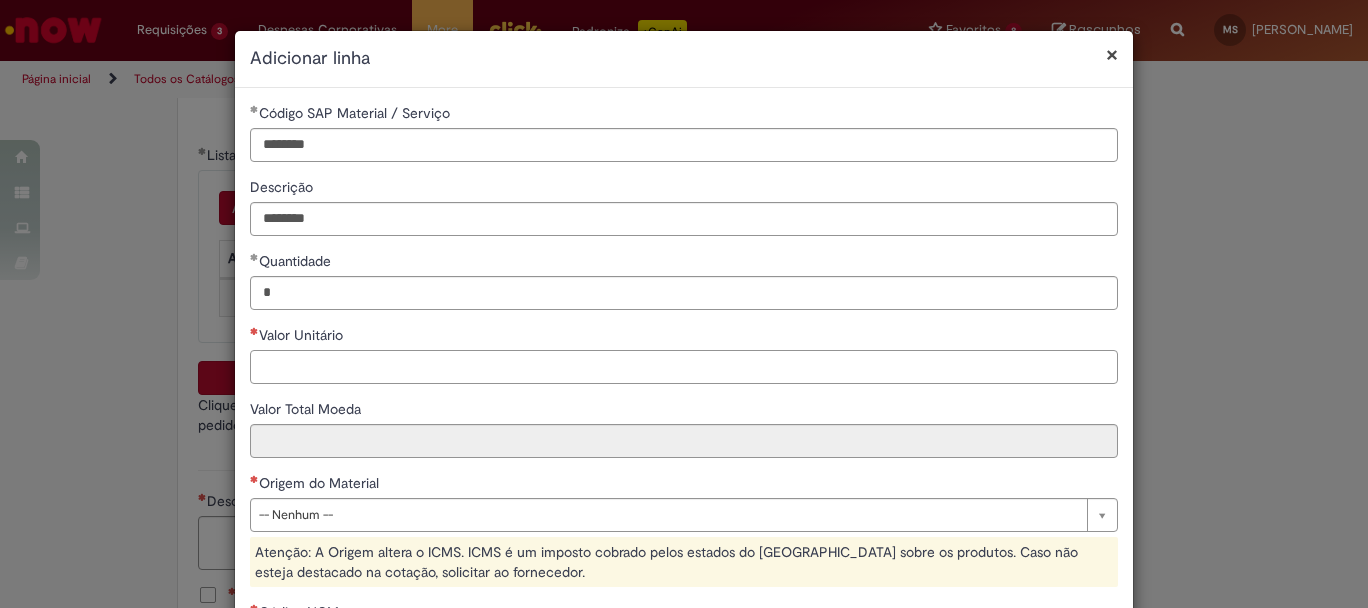 click on "Valor Unitário" at bounding box center [684, 367] 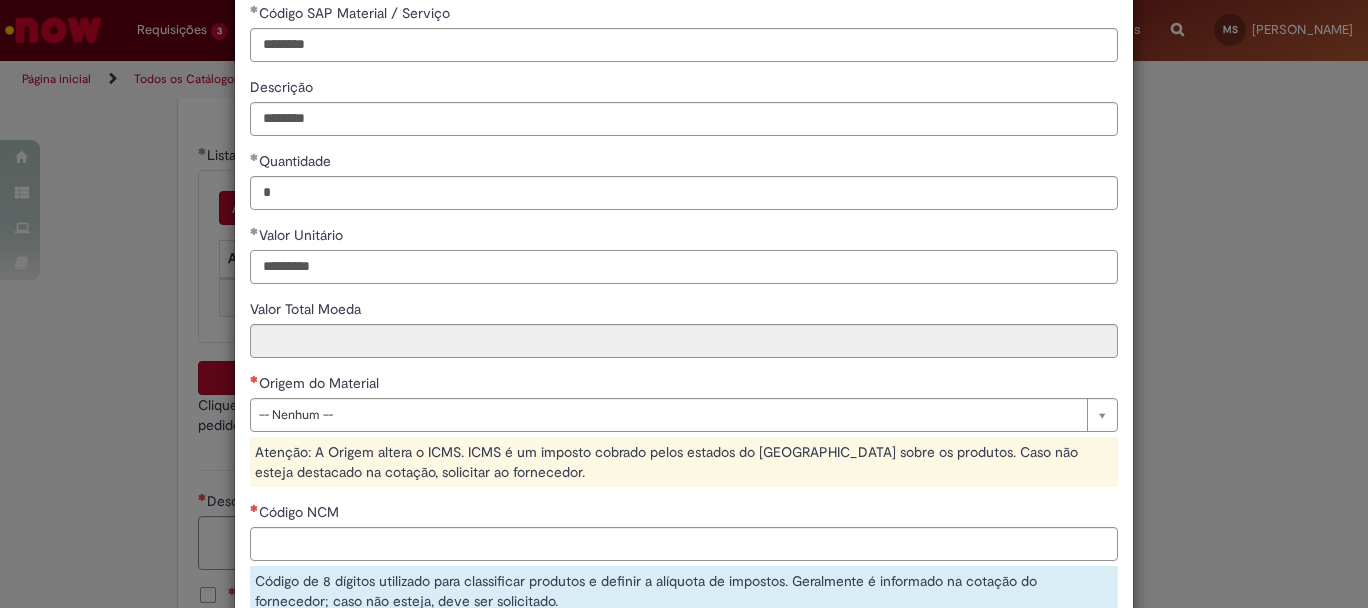 scroll, scrollTop: 200, scrollLeft: 0, axis: vertical 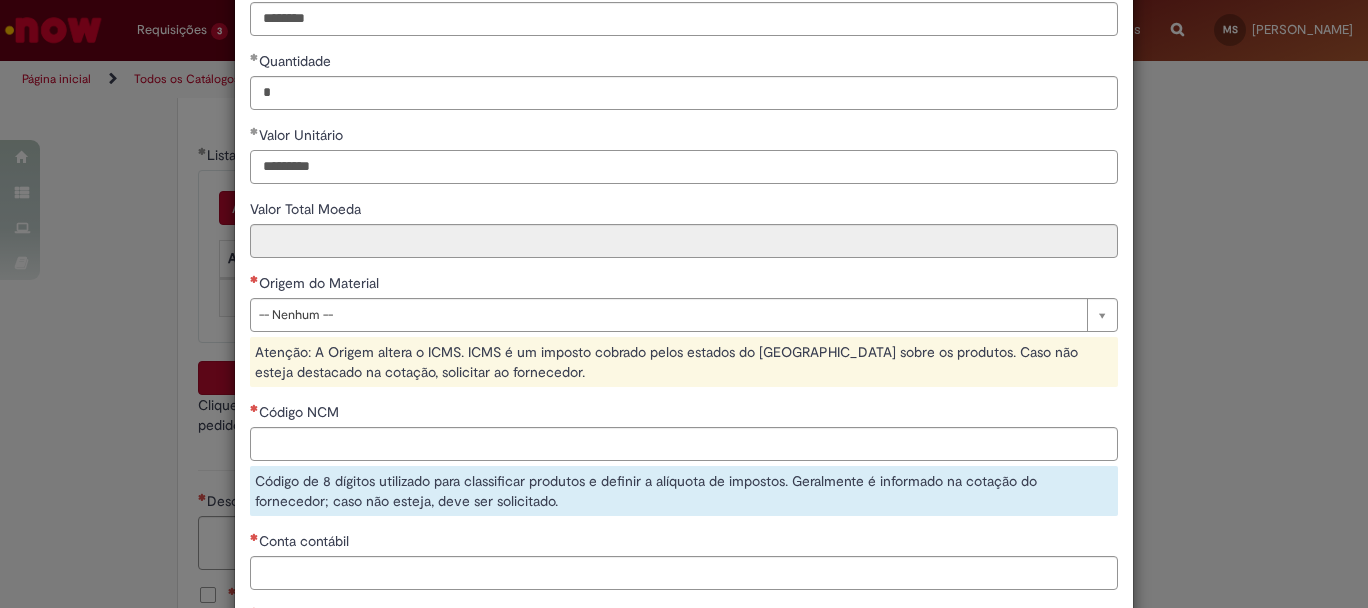 type on "*********" 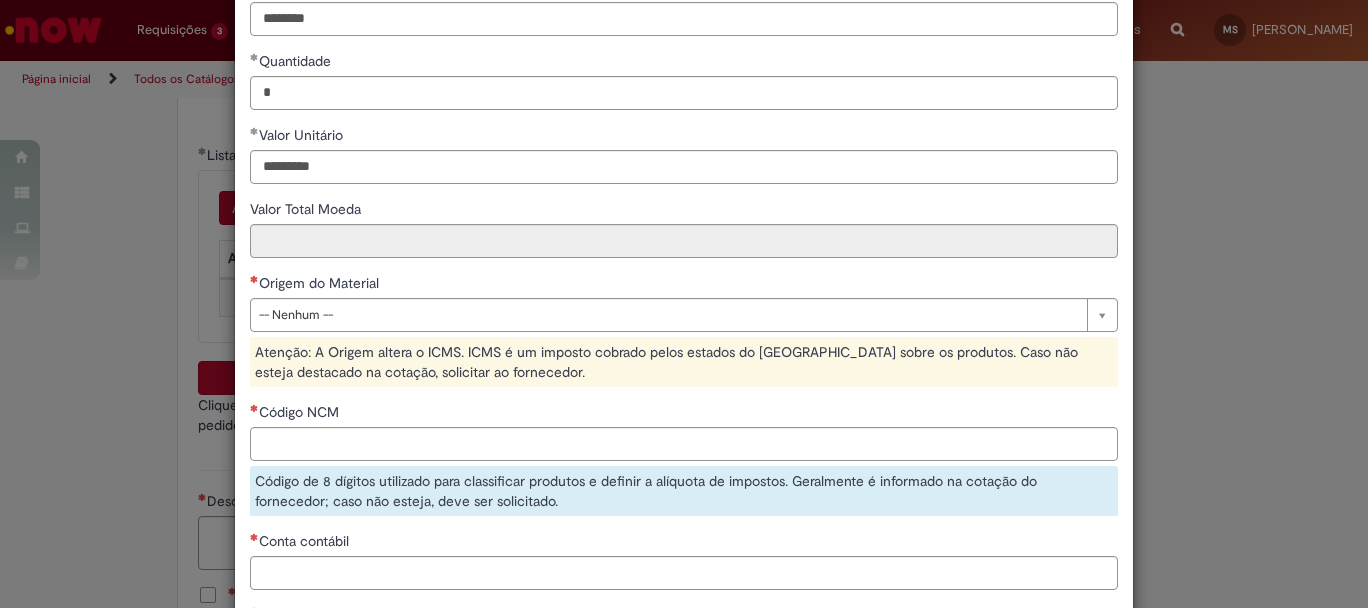 type on "*********" 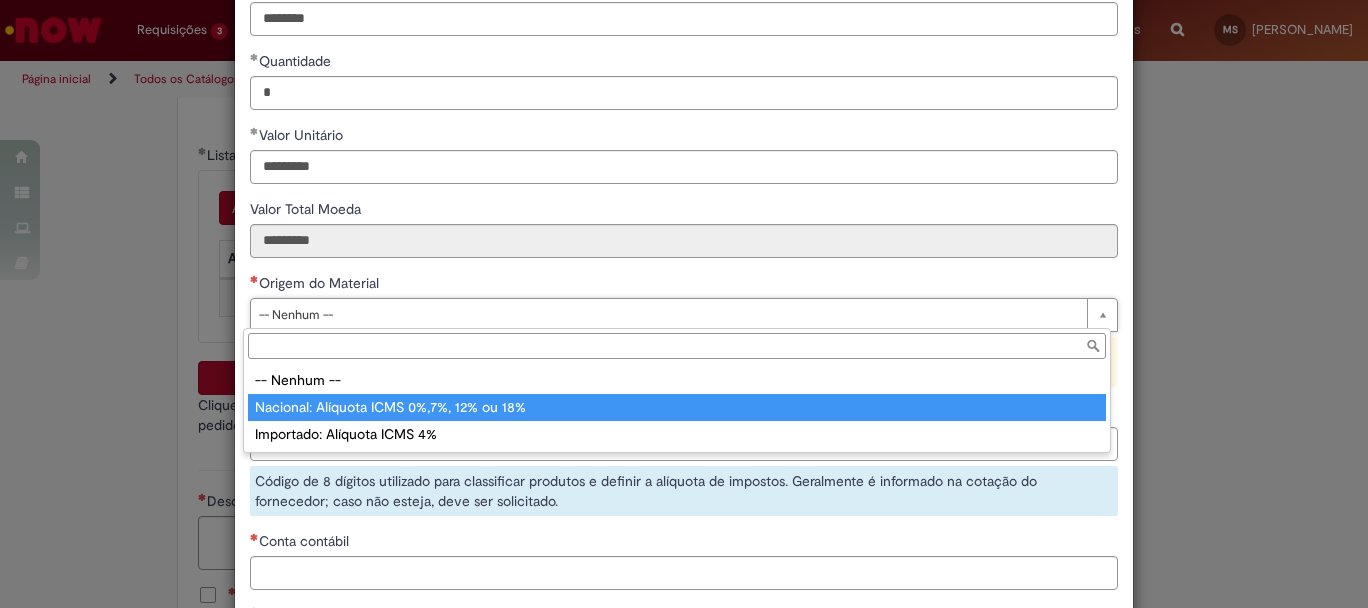 type on "**********" 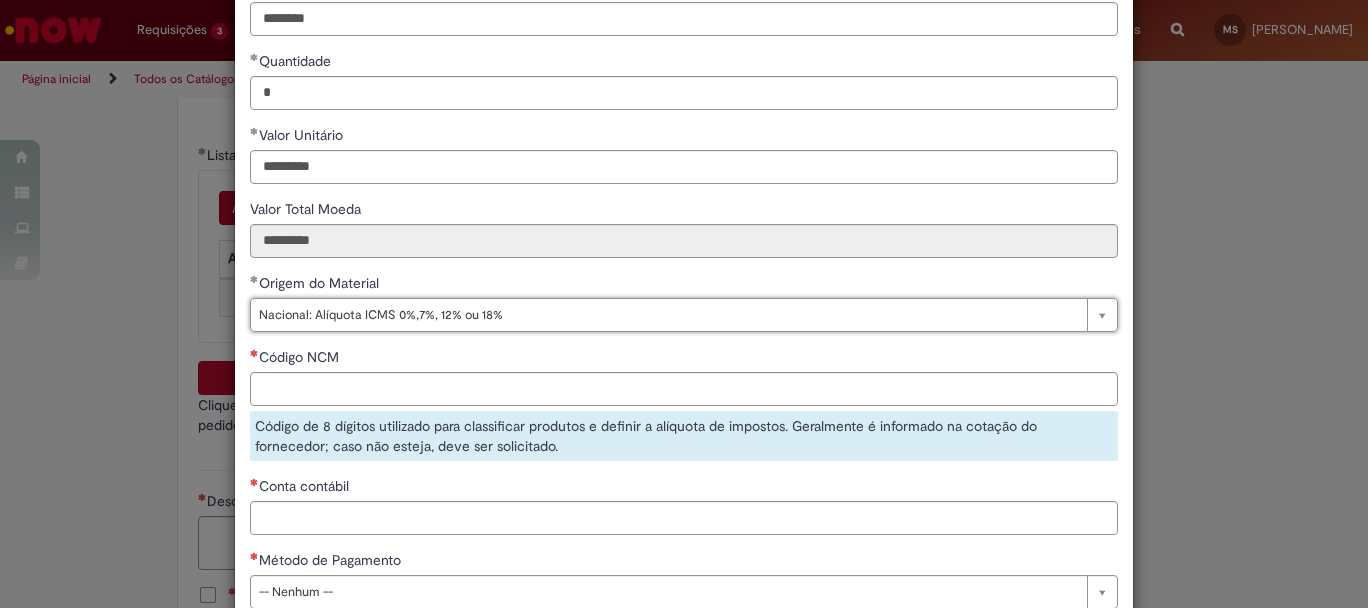 scroll, scrollTop: 300, scrollLeft: 0, axis: vertical 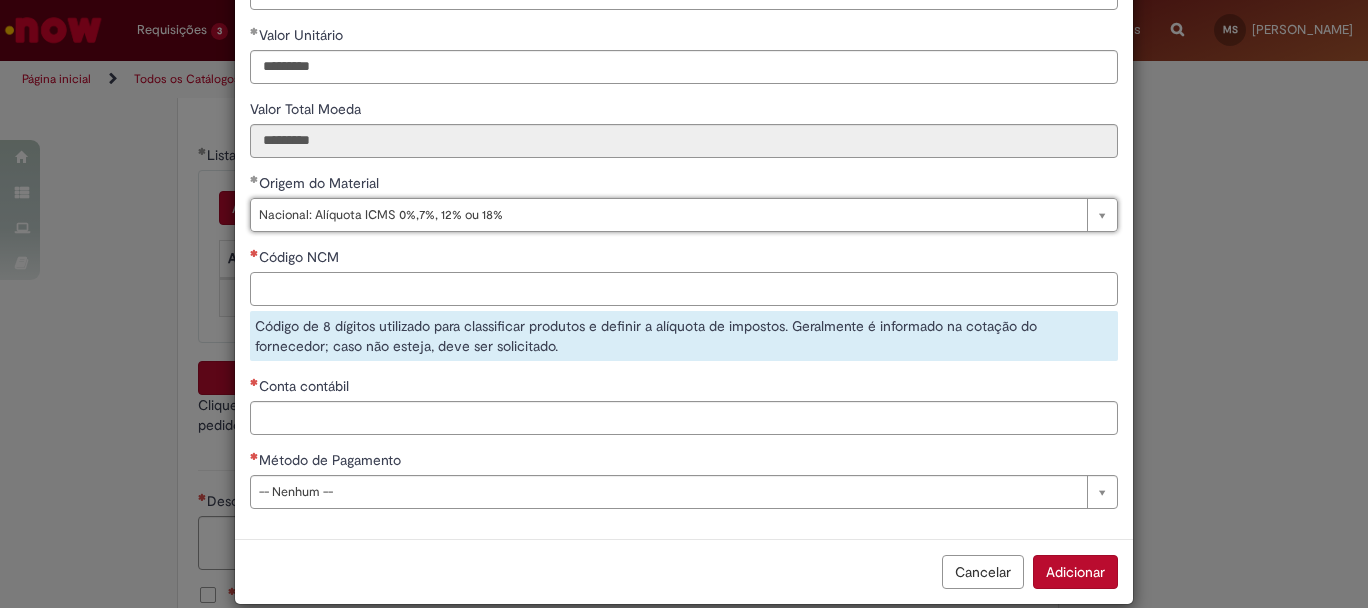 click on "Código NCM" at bounding box center (684, 289) 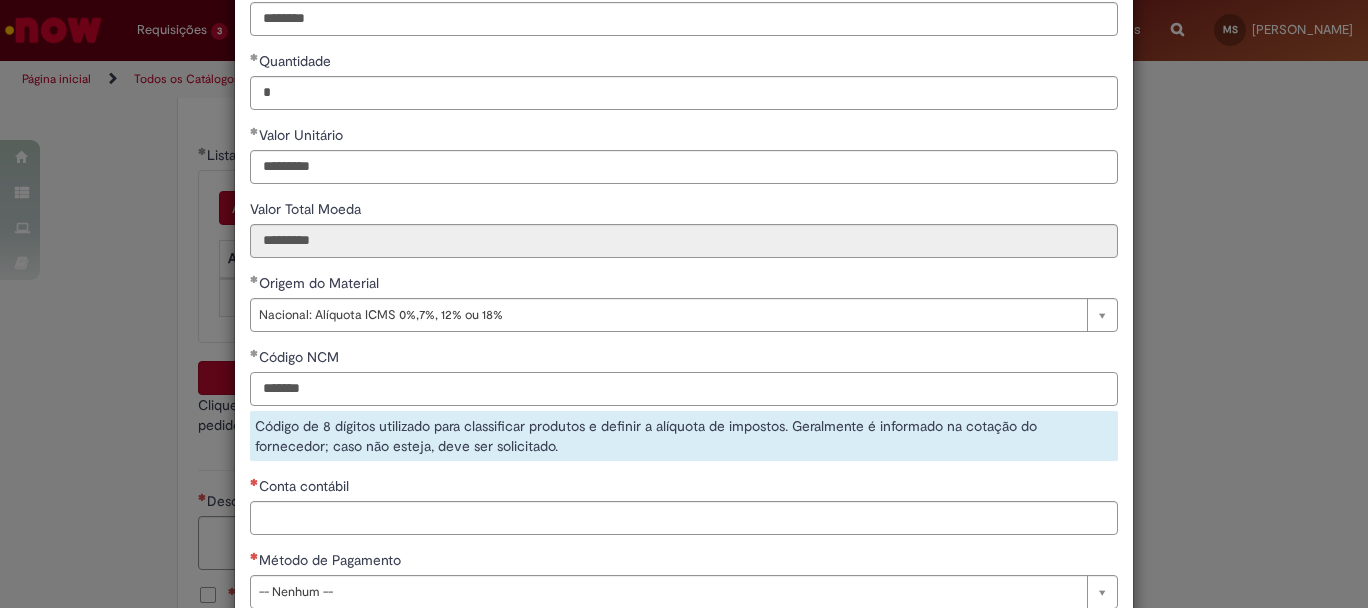 scroll, scrollTop: 300, scrollLeft: 0, axis: vertical 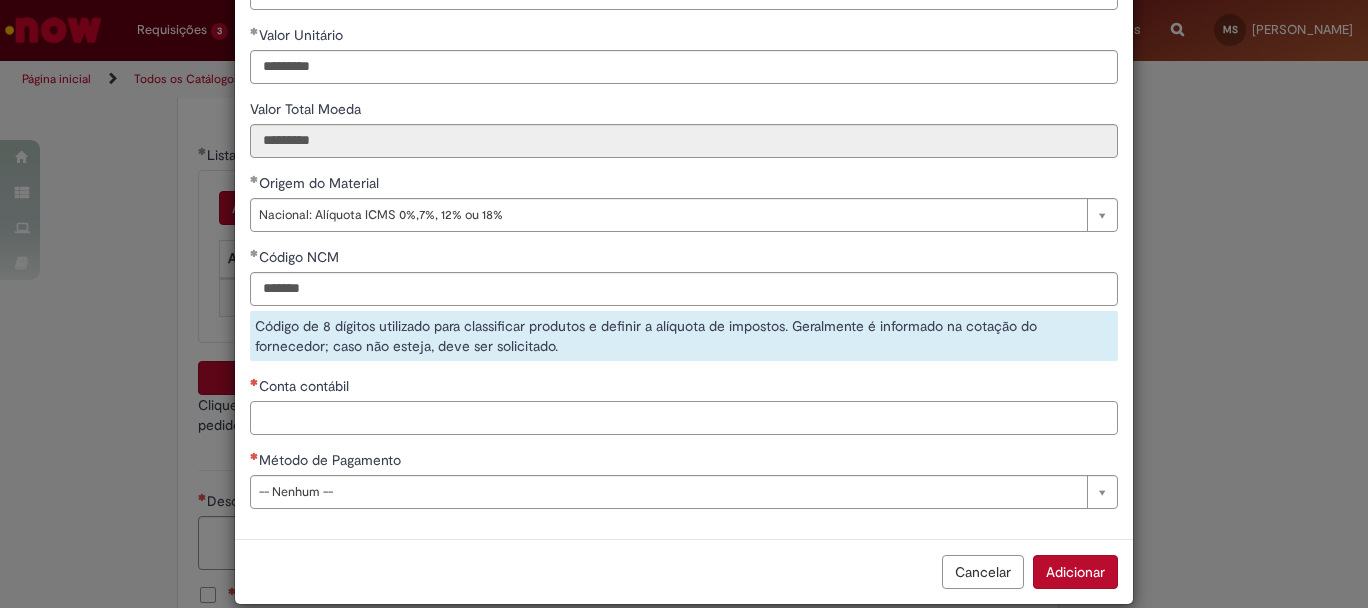 drag, startPoint x: 419, startPoint y: 415, endPoint x: 420, endPoint y: 403, distance: 12.0415945 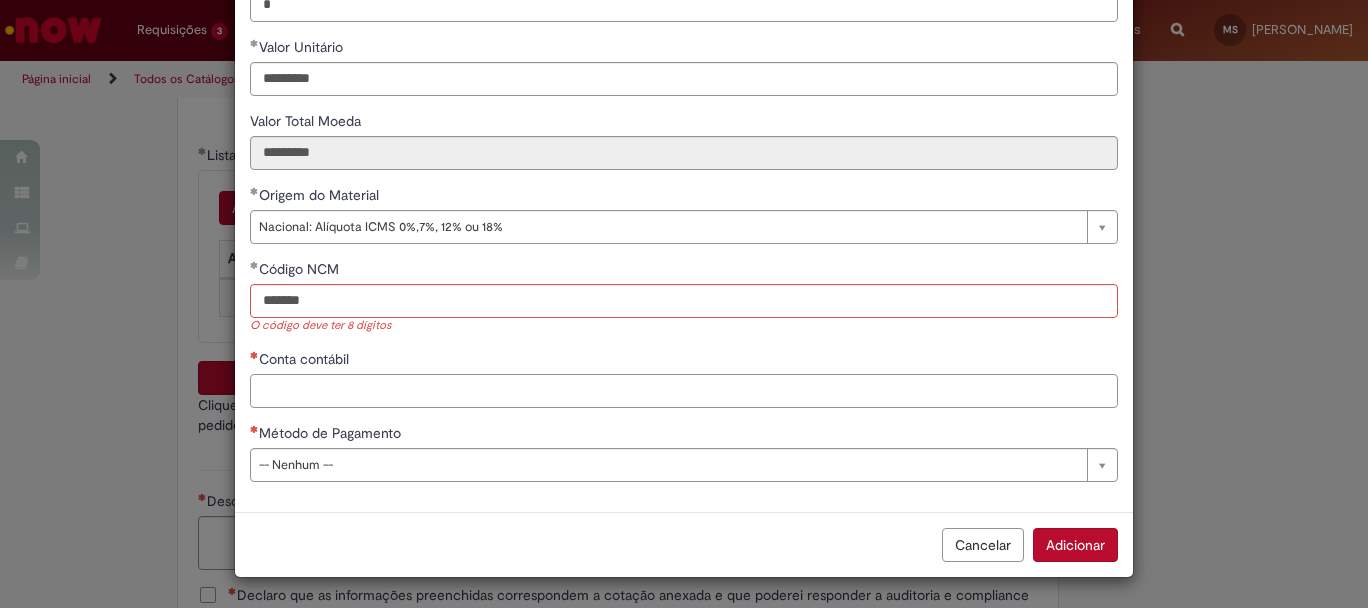 scroll, scrollTop: 272, scrollLeft: 0, axis: vertical 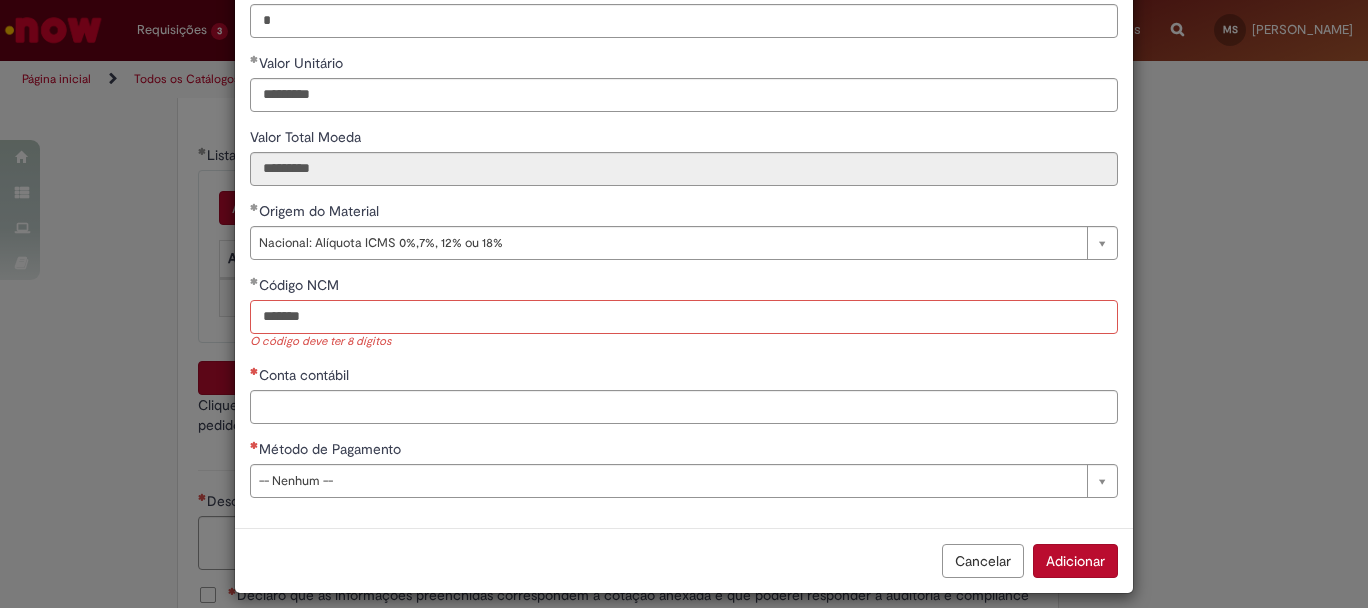 click on "*******" at bounding box center [684, 317] 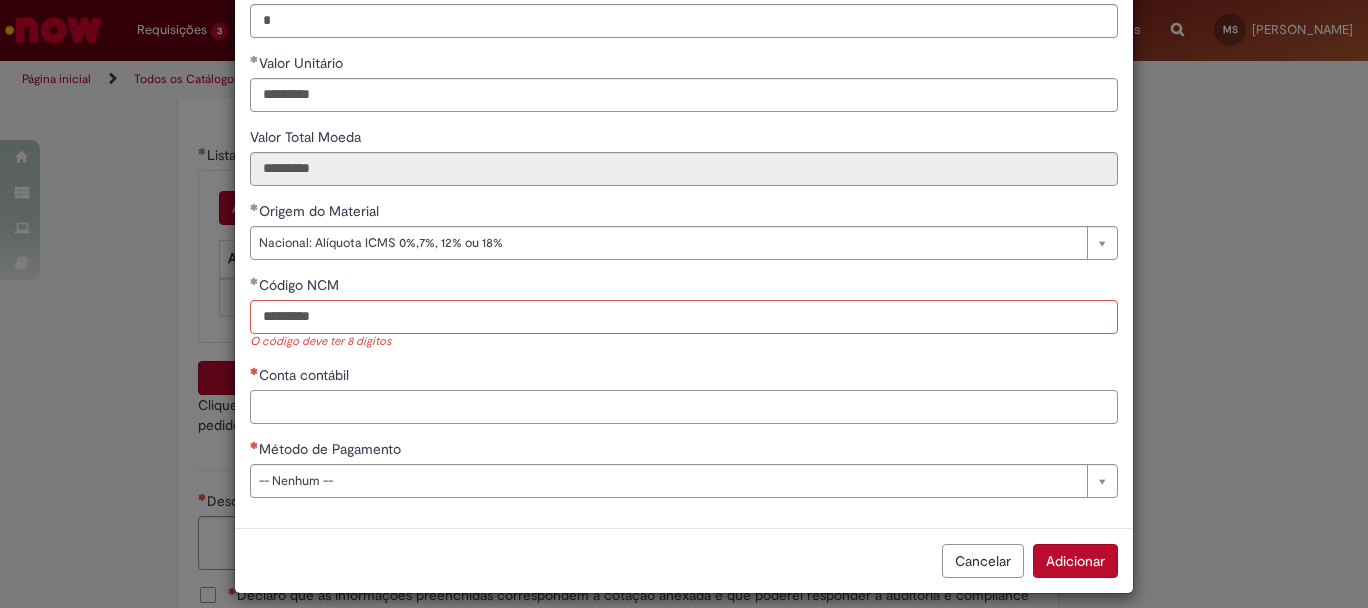 click on "Conta contábil" at bounding box center (684, 407) 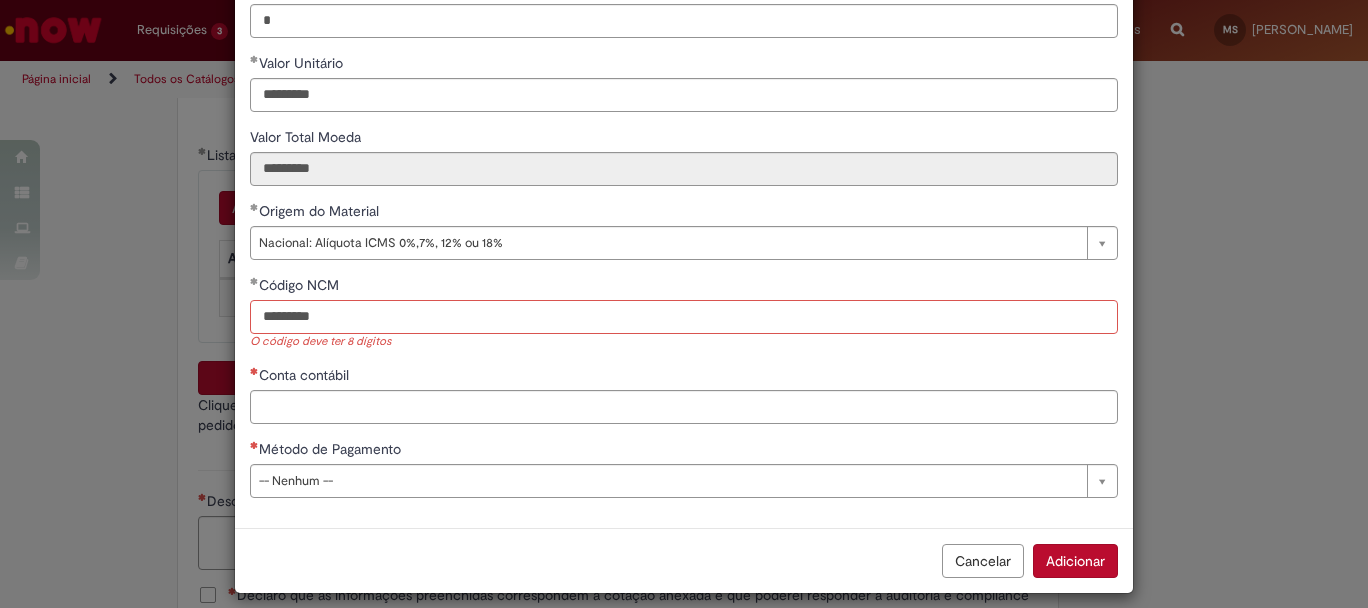 click on "*********" at bounding box center (684, 317) 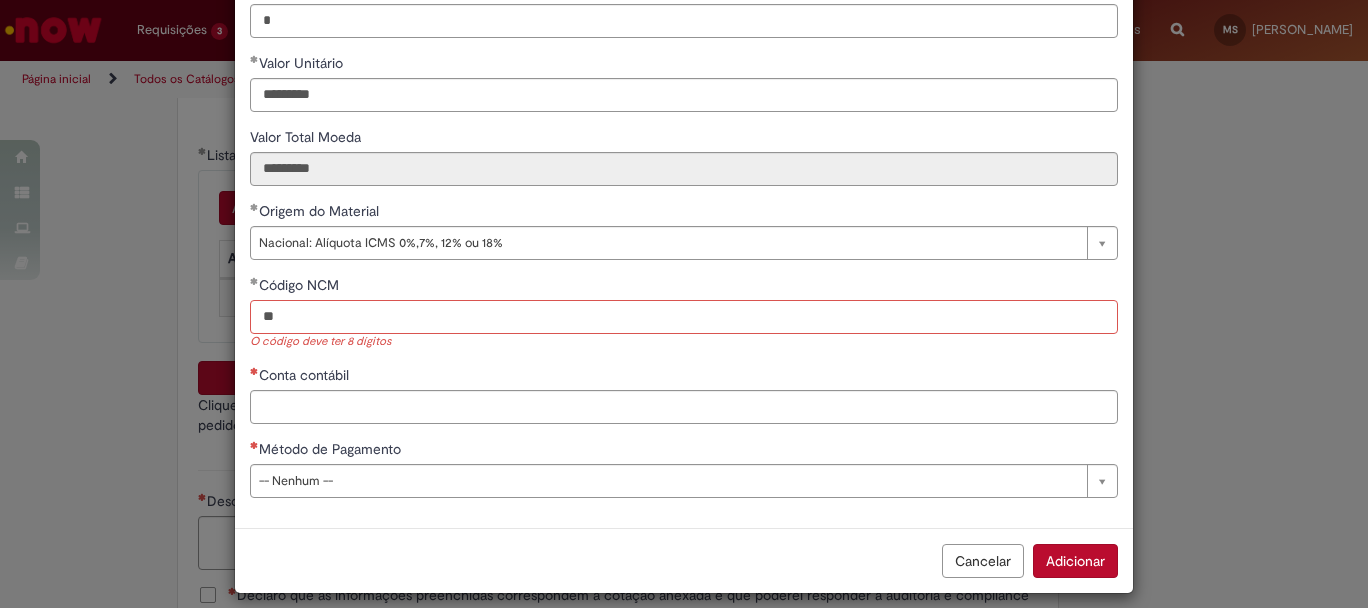 type on "*" 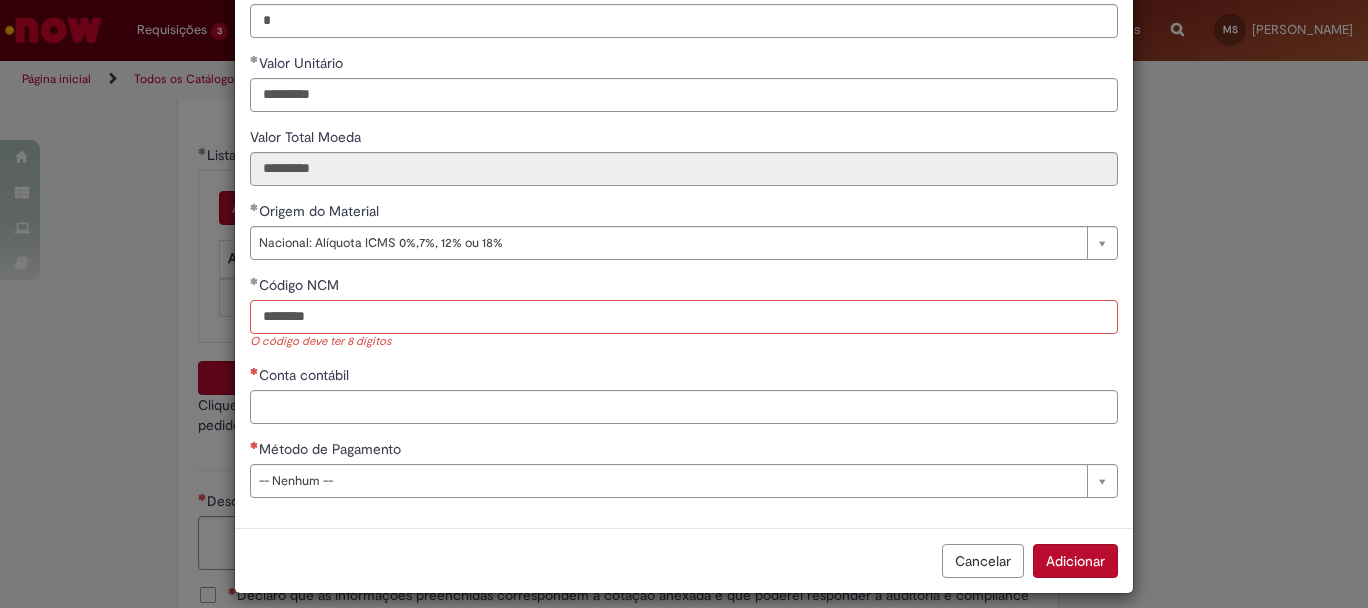 type on "********" 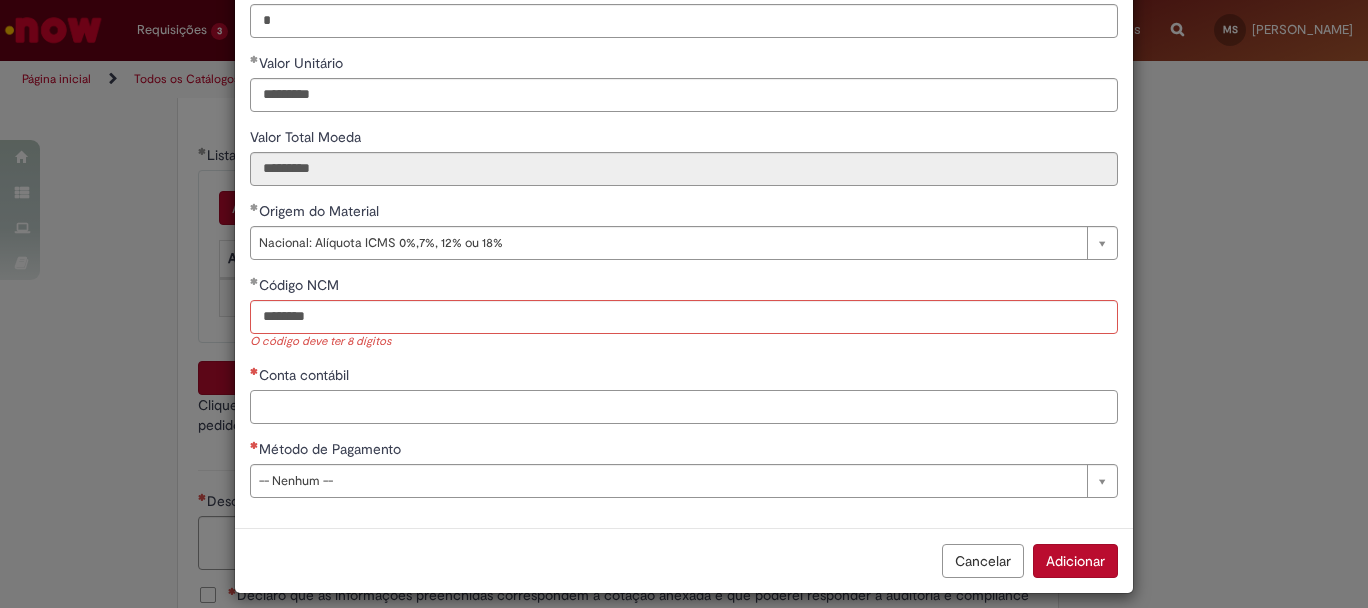 click on "Conta contábil" at bounding box center [684, 407] 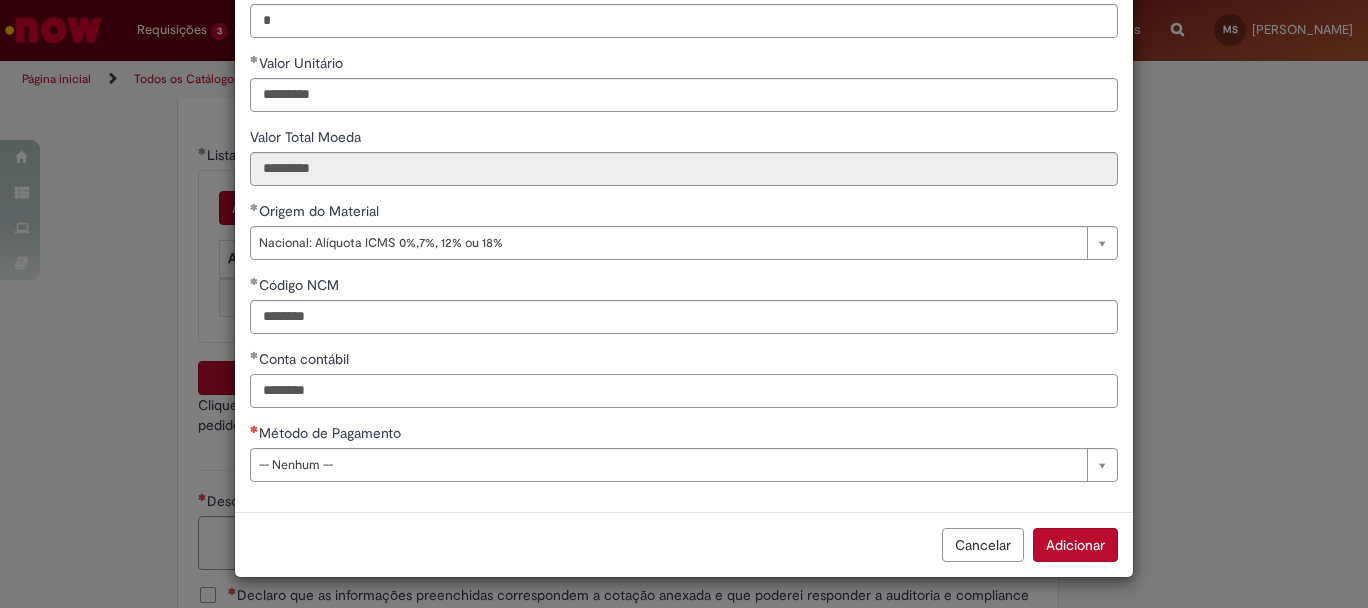 type on "********" 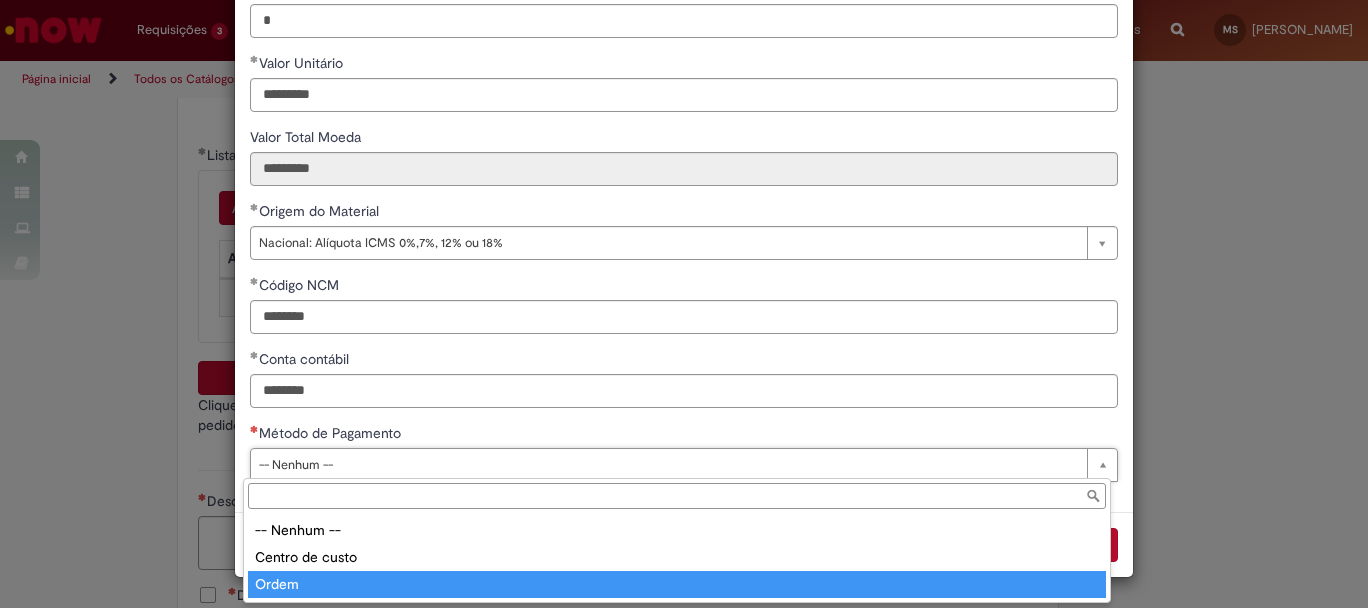 type on "*****" 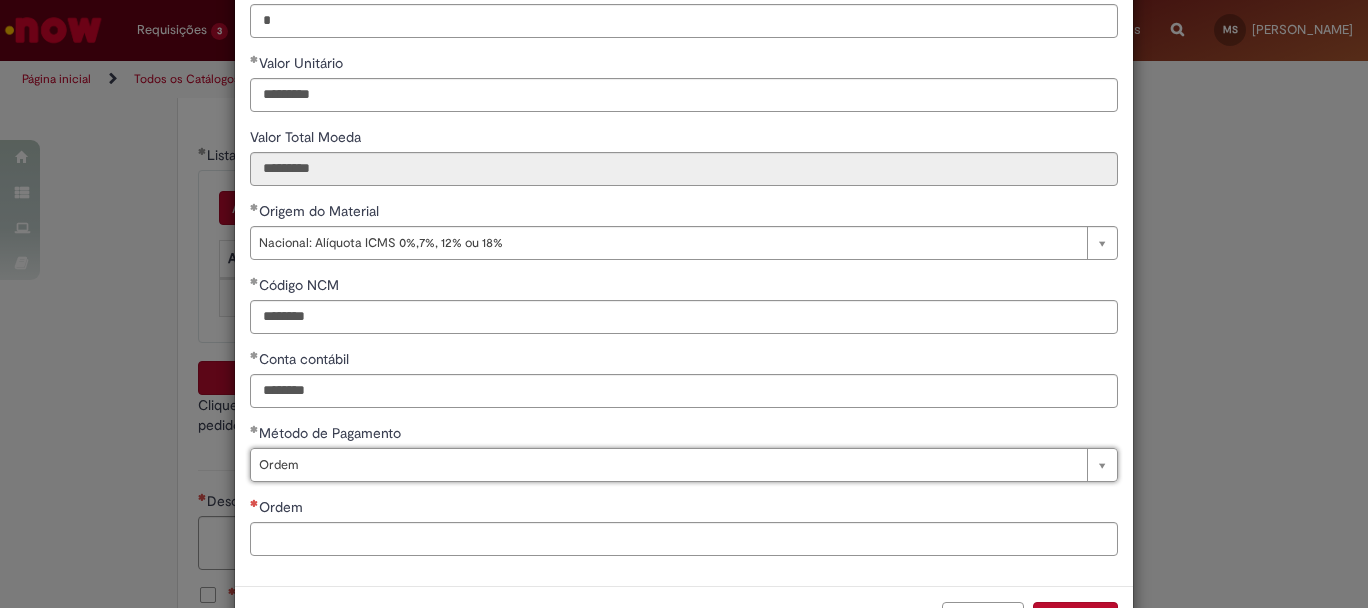 scroll, scrollTop: 346, scrollLeft: 0, axis: vertical 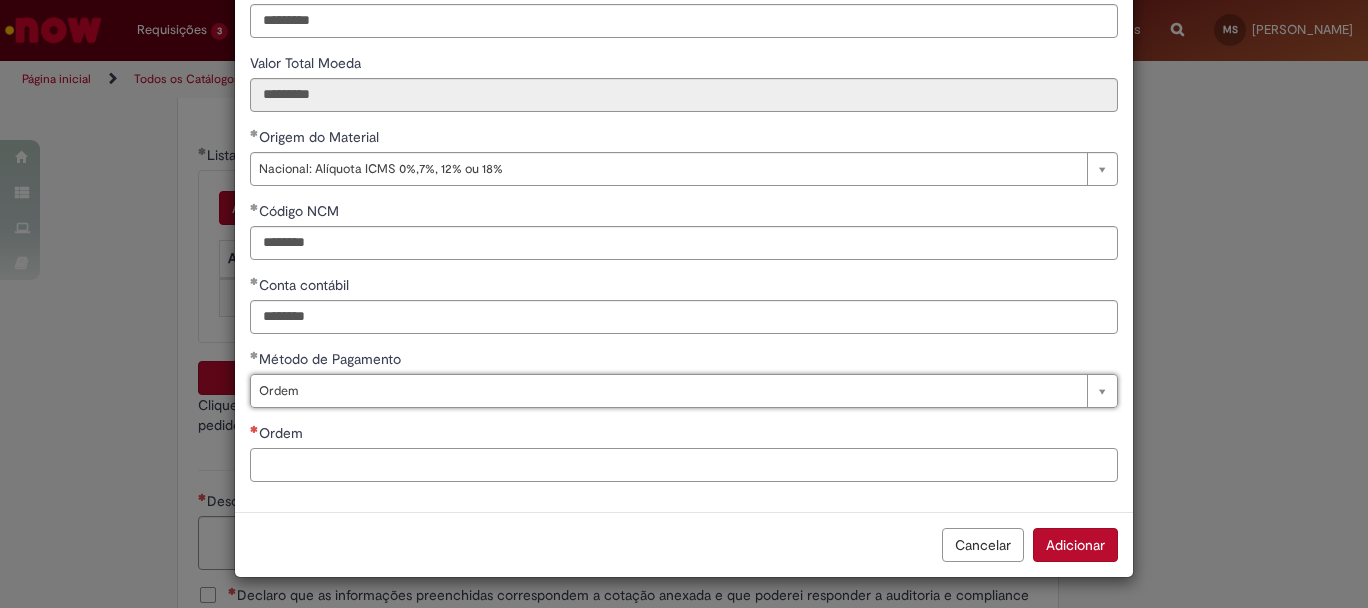 click on "Ordem" at bounding box center (684, 465) 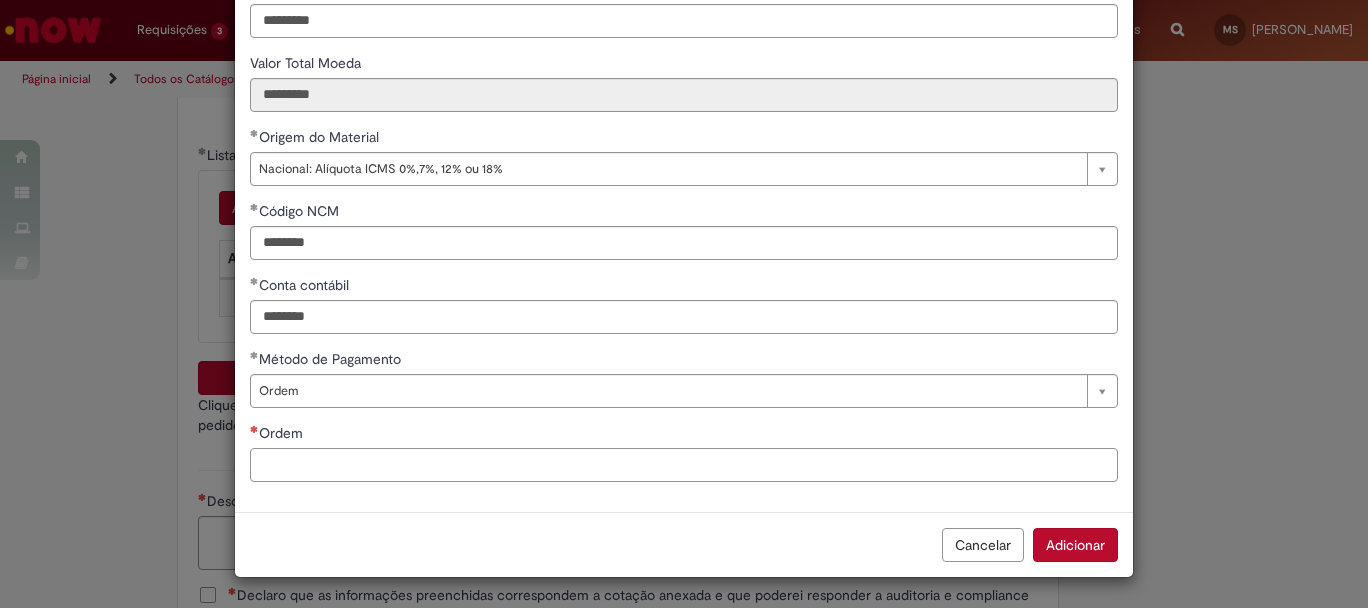 paste on "**********" 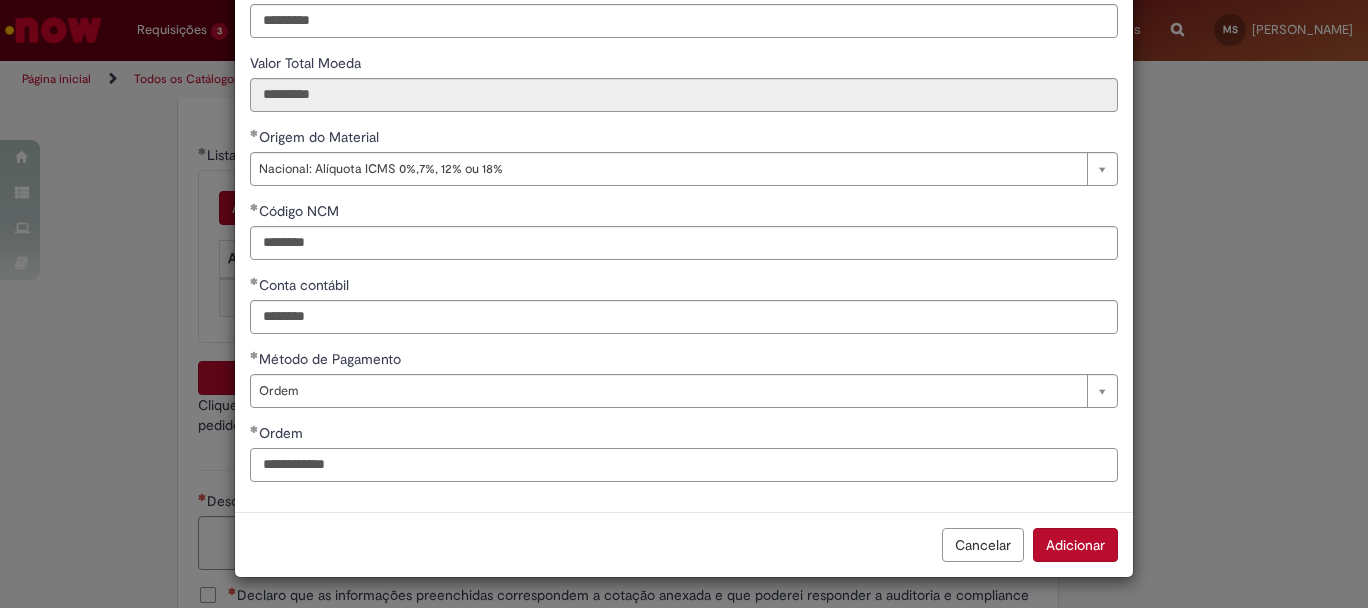 type on "**********" 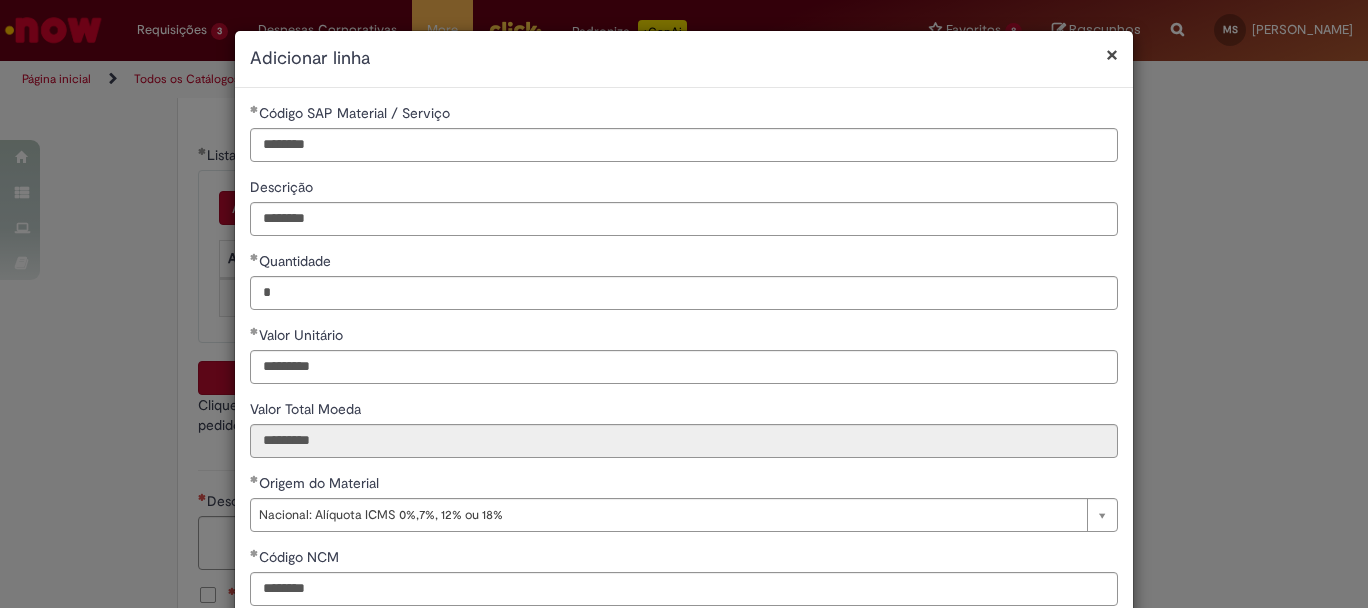 scroll, scrollTop: 346, scrollLeft: 0, axis: vertical 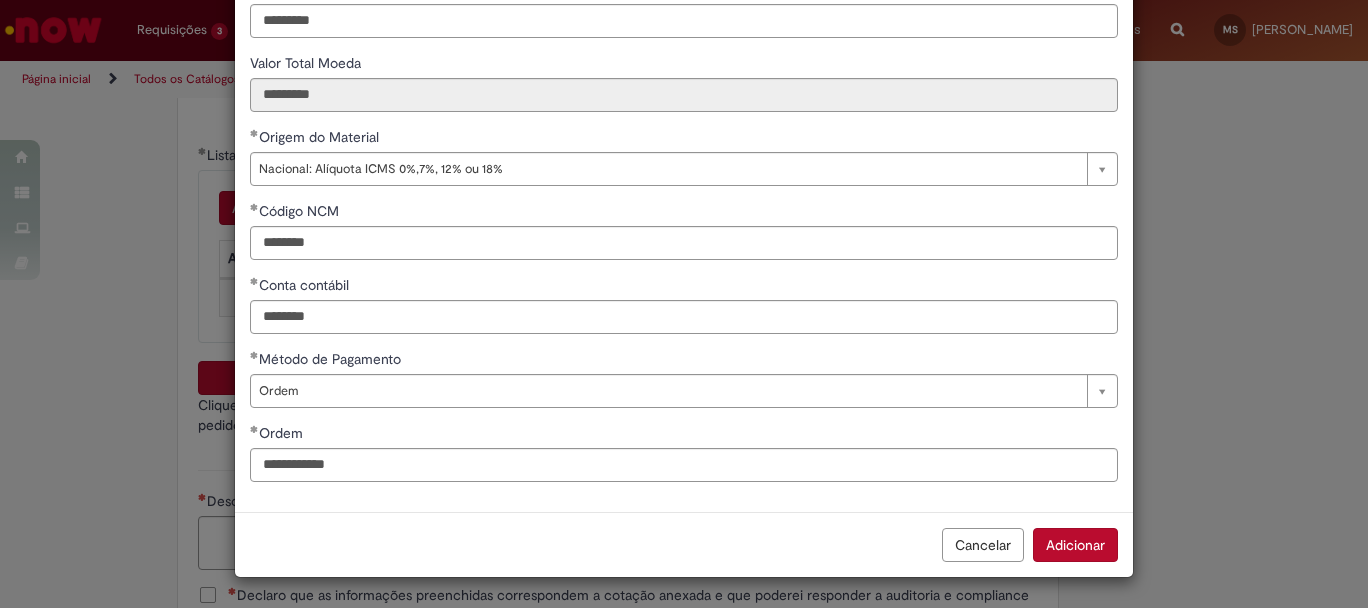 click on "Adicionar" at bounding box center [1075, 545] 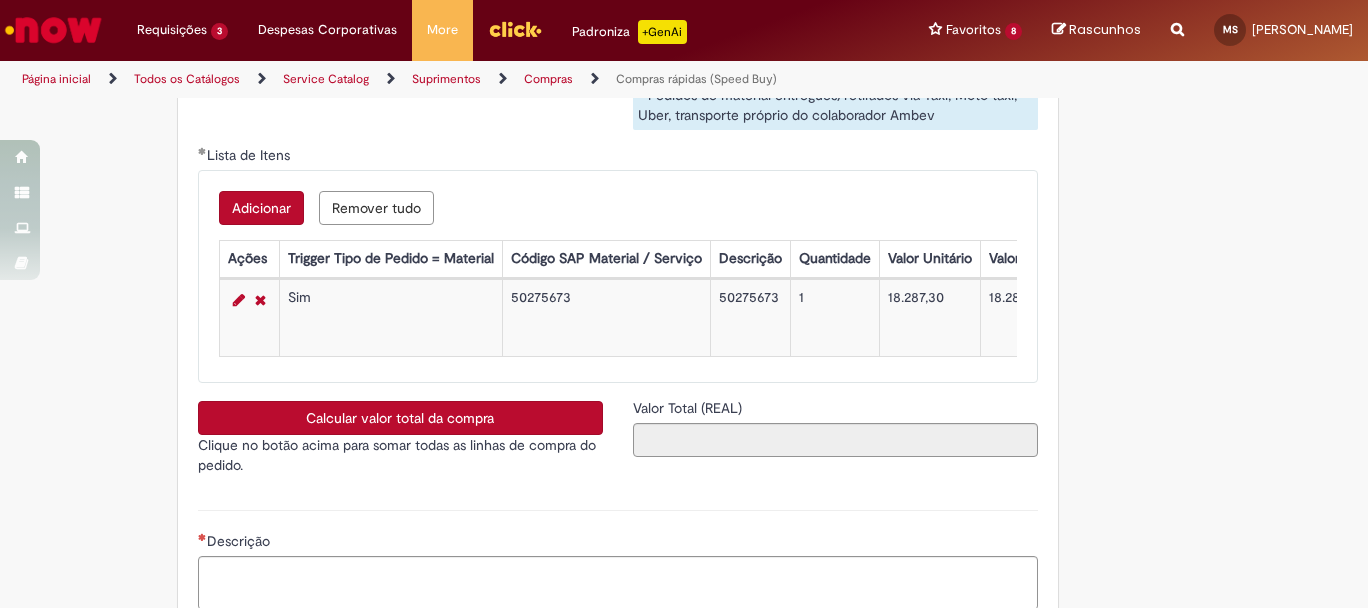 click on "Calcular valor total da compra" at bounding box center [400, 418] 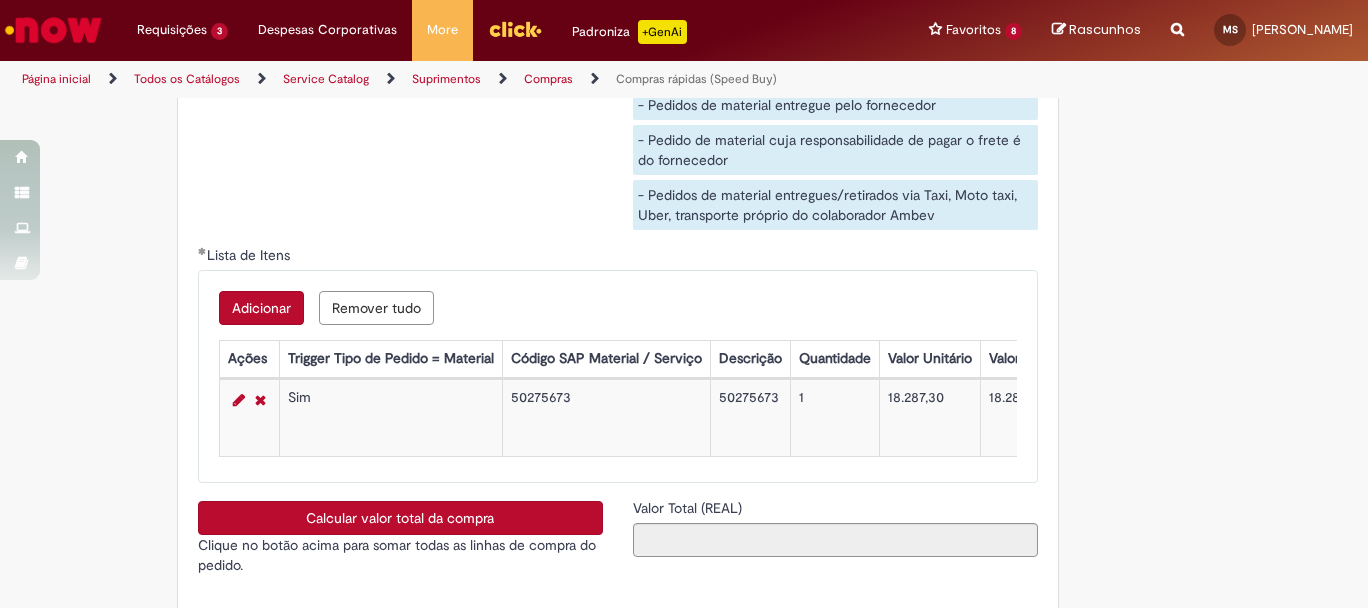 scroll, scrollTop: 3400, scrollLeft: 0, axis: vertical 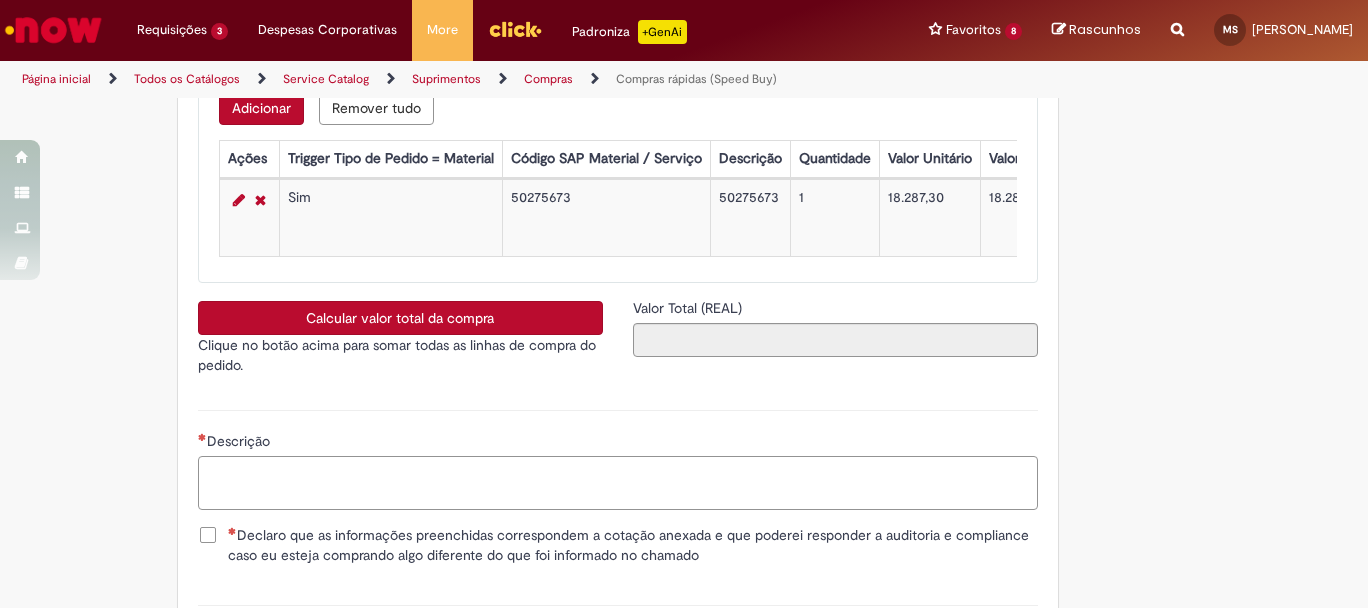 click on "Descrição" at bounding box center (618, 483) 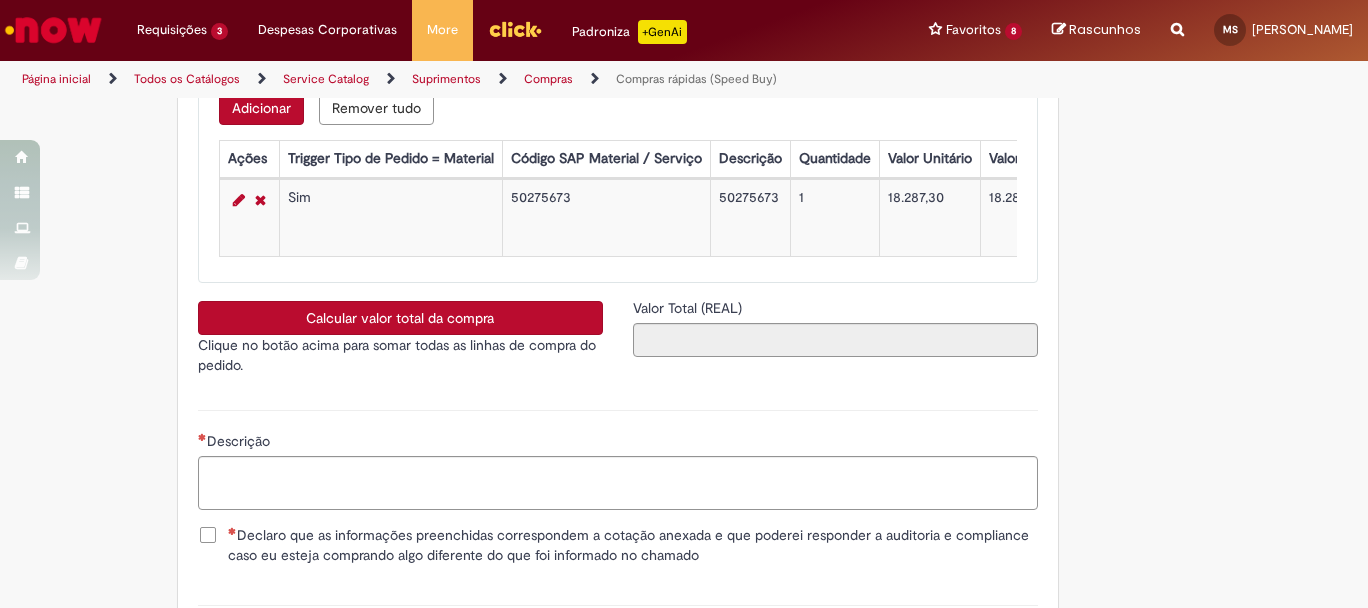 click on "Calcular valor total da compra" at bounding box center (400, 318) 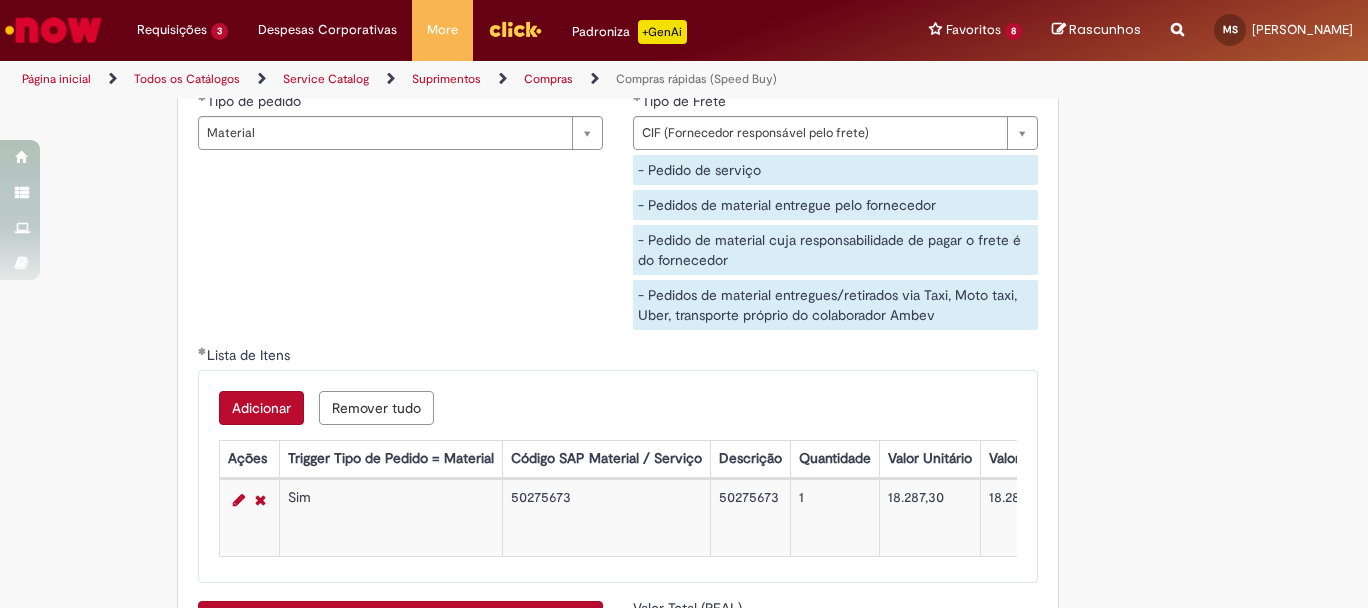 scroll, scrollTop: 3300, scrollLeft: 0, axis: vertical 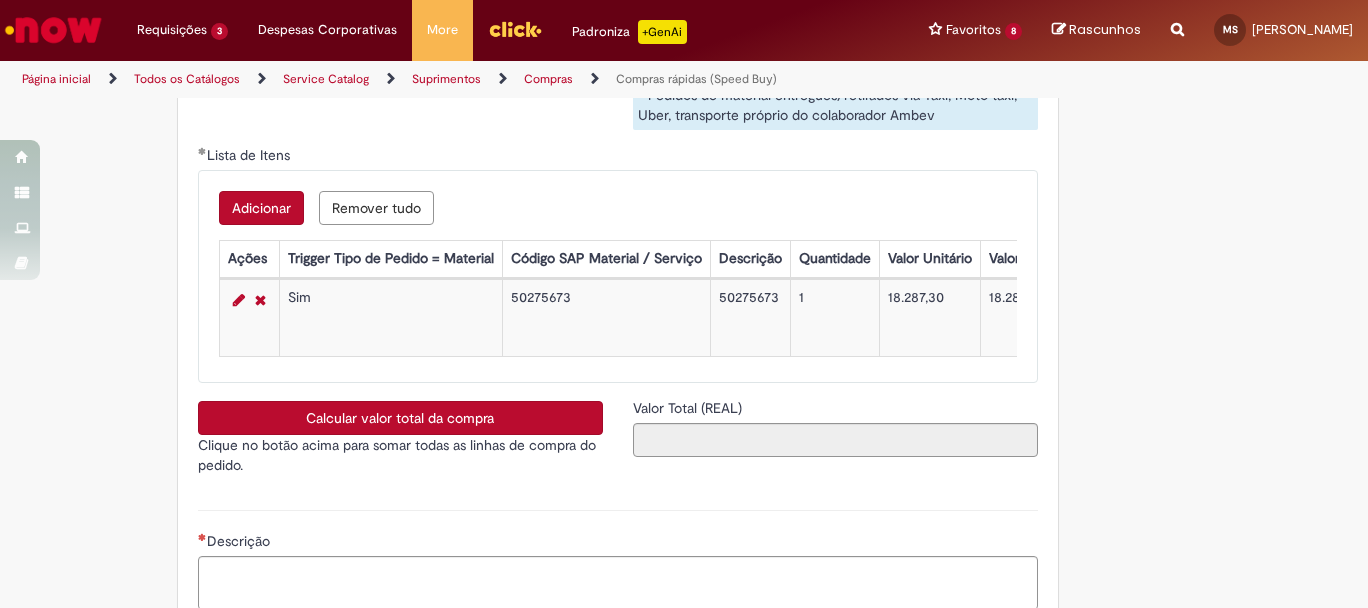 click on "Calcular valor total da compra" at bounding box center (400, 418) 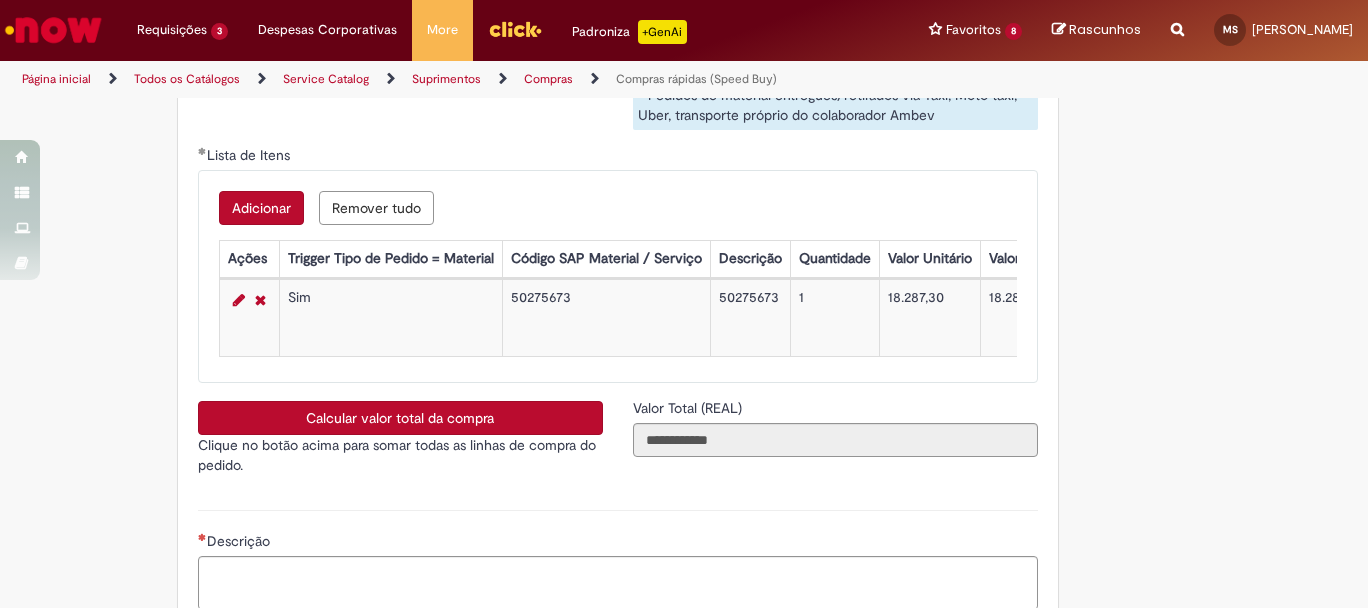 type 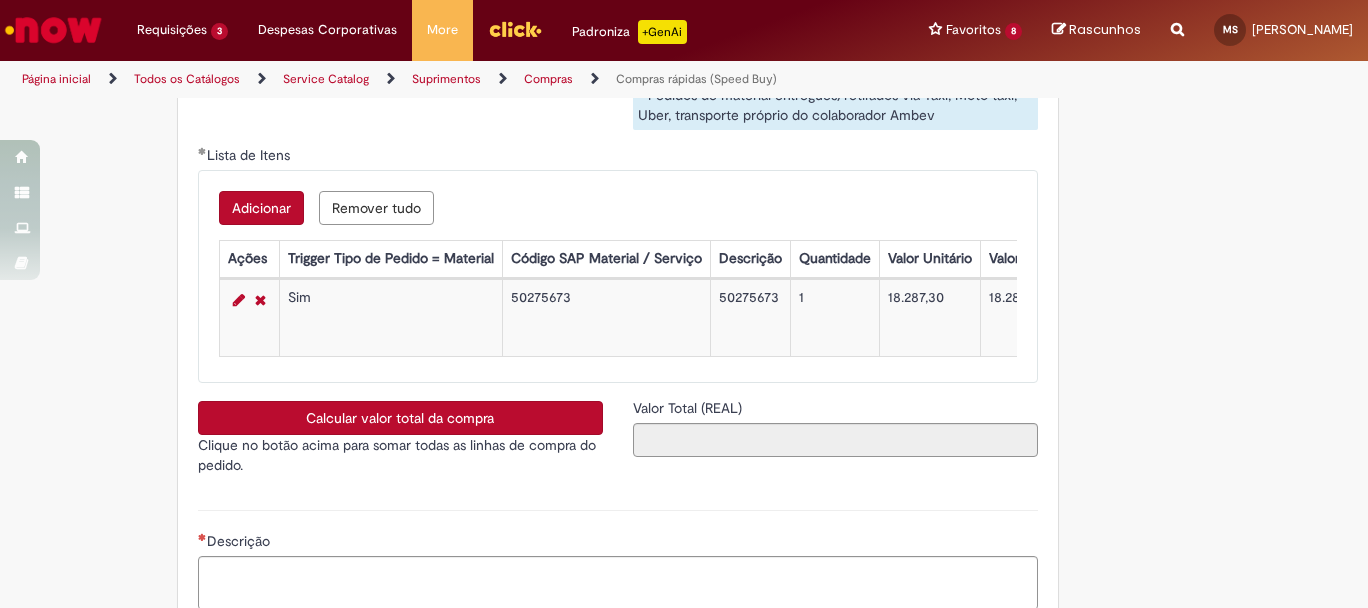 type 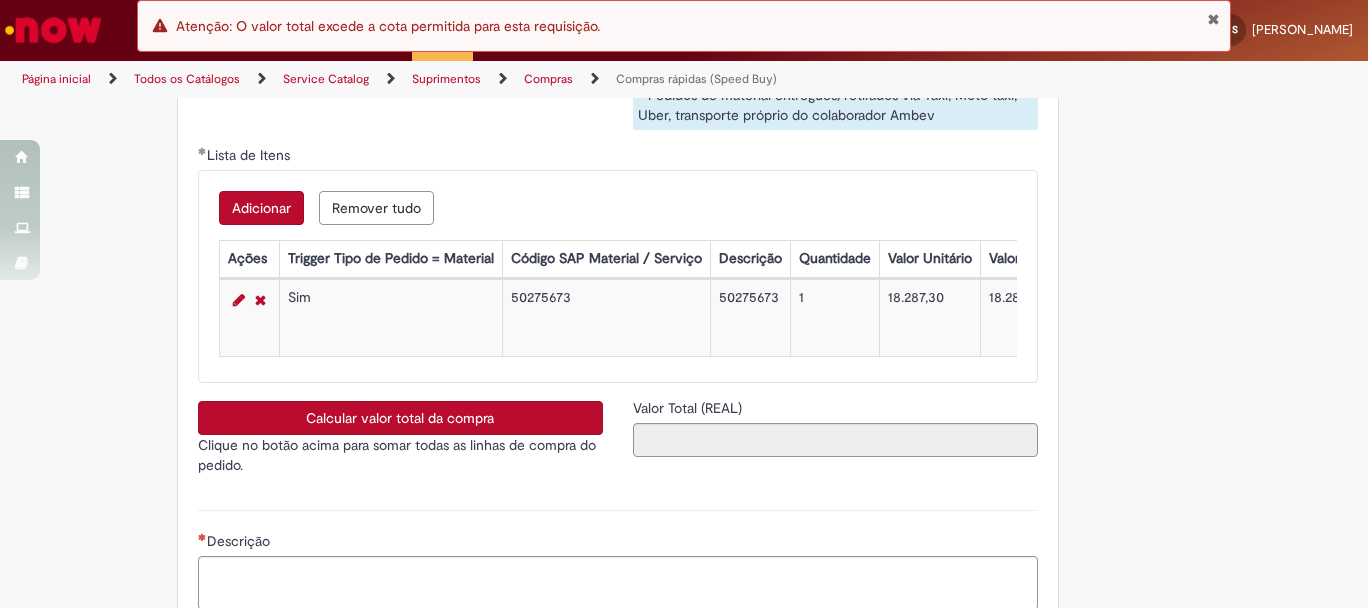 click at bounding box center [1213, 19] 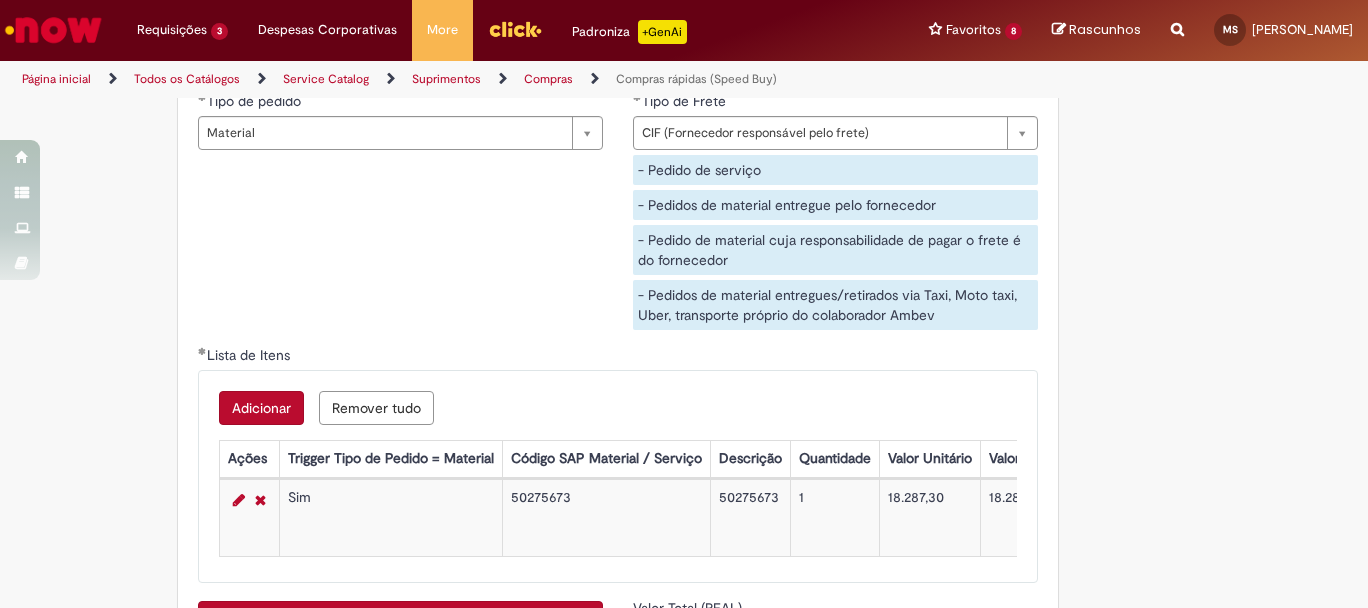 scroll, scrollTop: 3300, scrollLeft: 0, axis: vertical 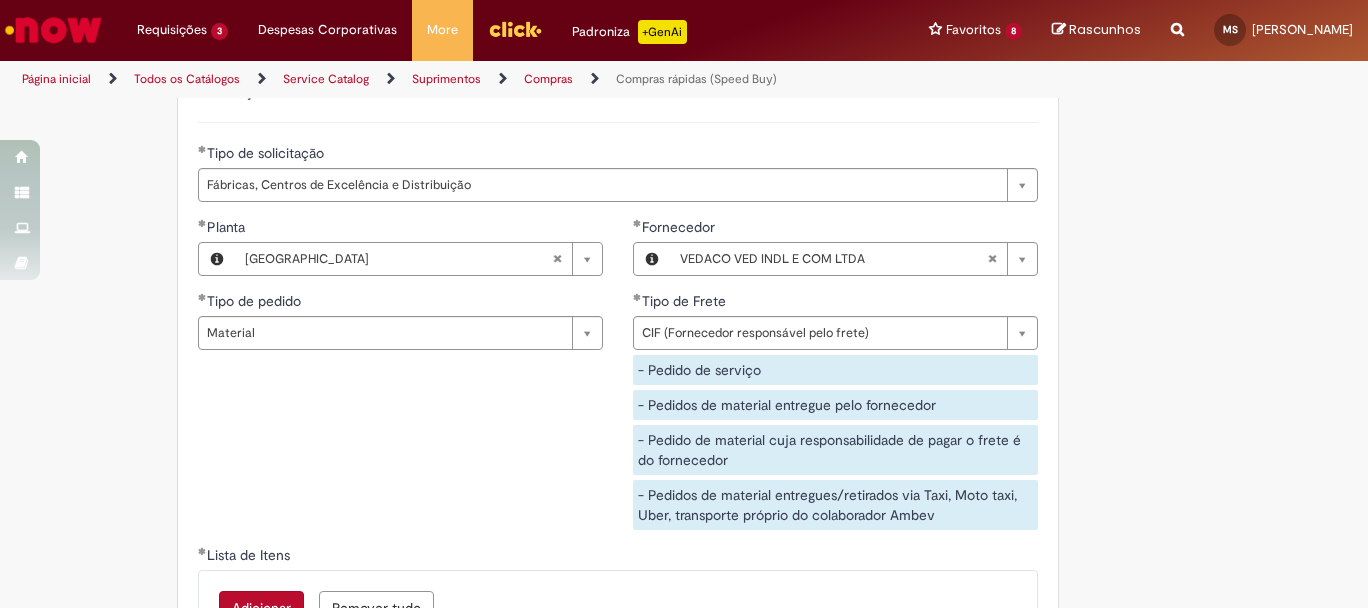 type 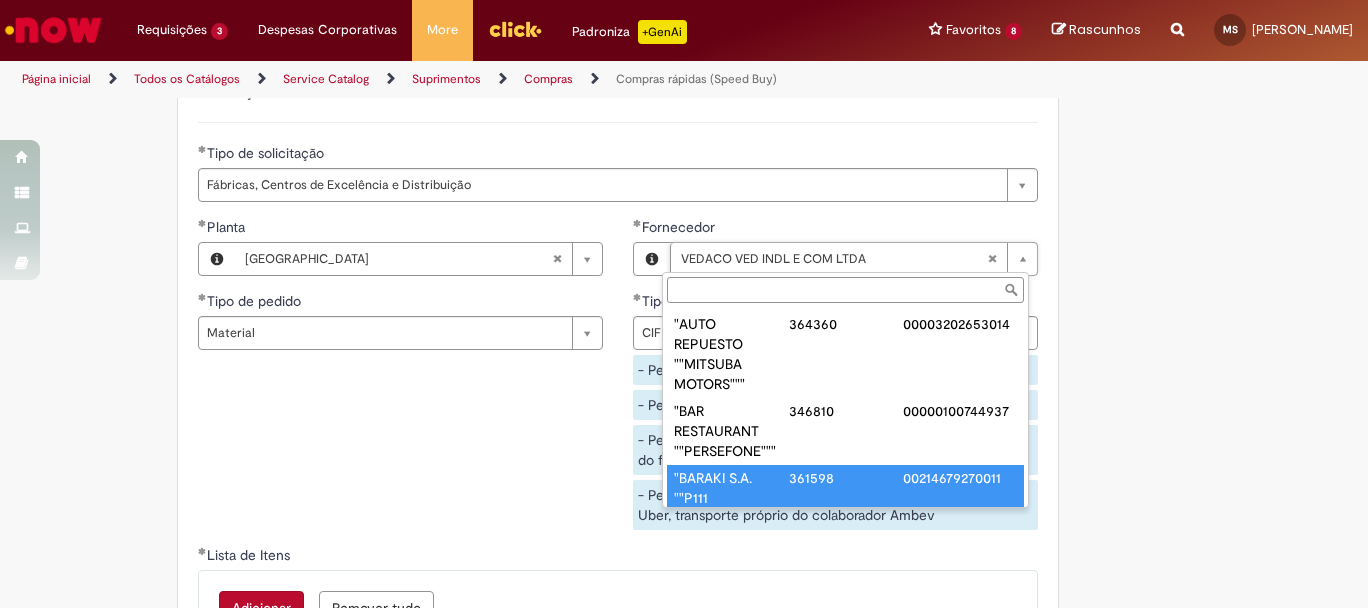 scroll, scrollTop: 21, scrollLeft: 0, axis: vertical 